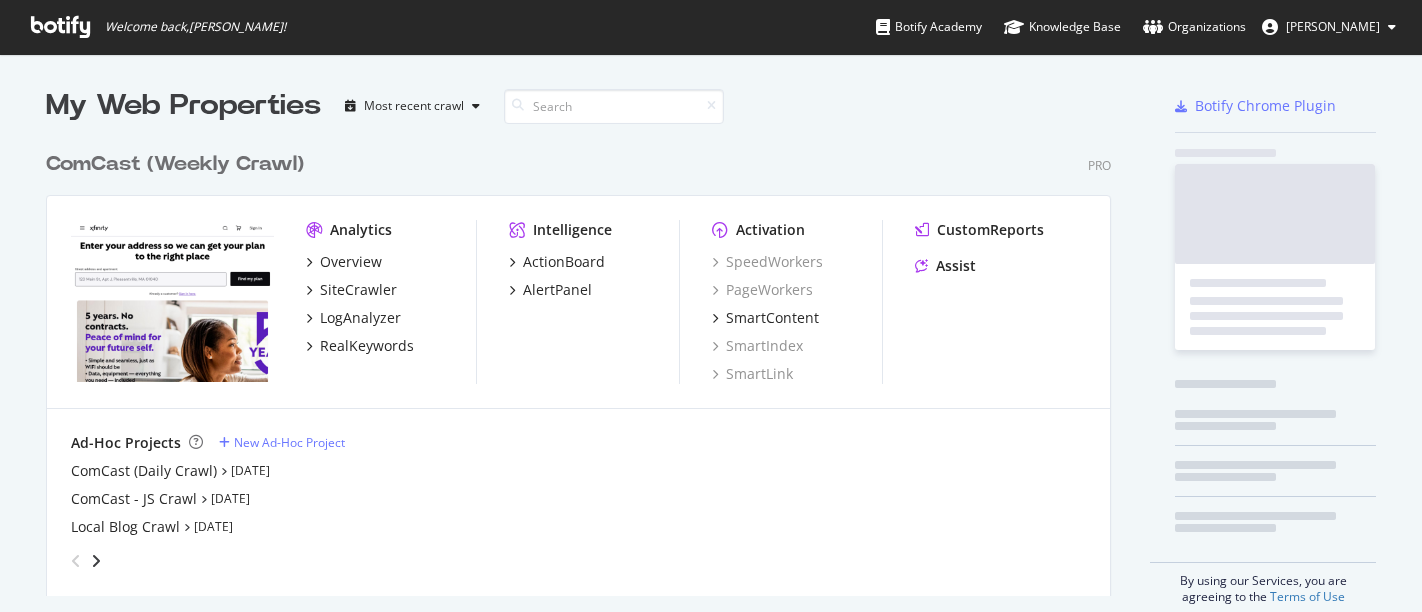 scroll, scrollTop: 0, scrollLeft: 0, axis: both 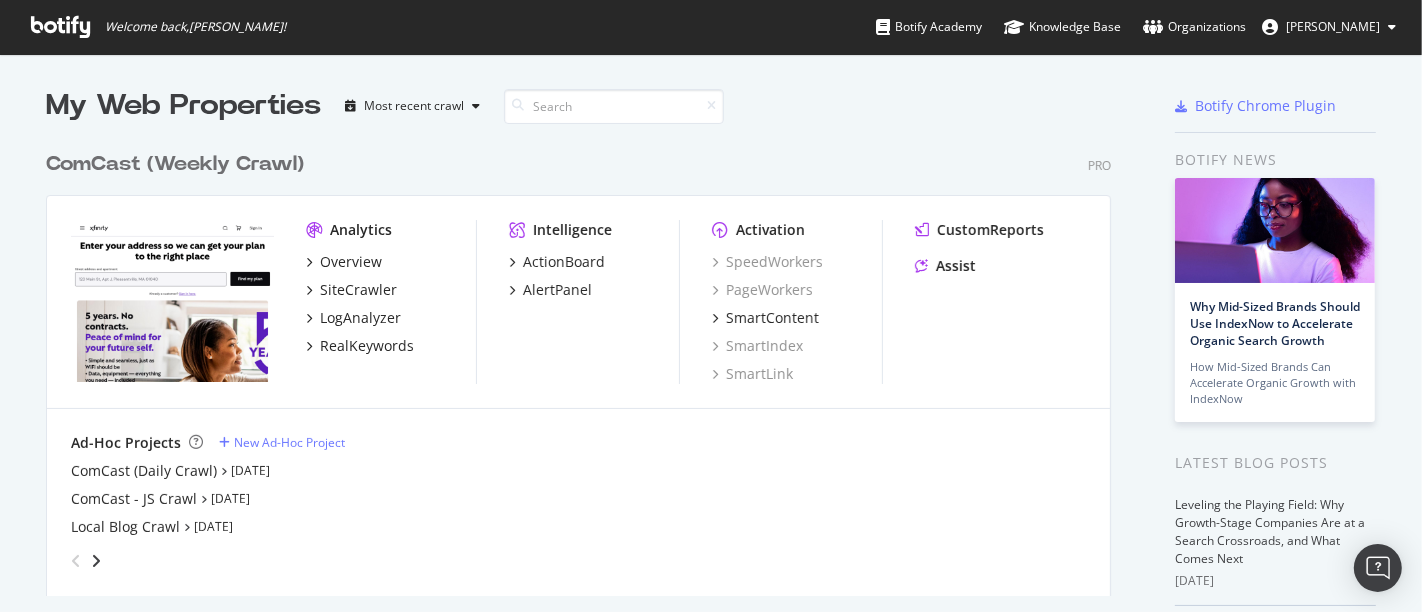 click on "[PERSON_NAME]" at bounding box center [1333, 26] 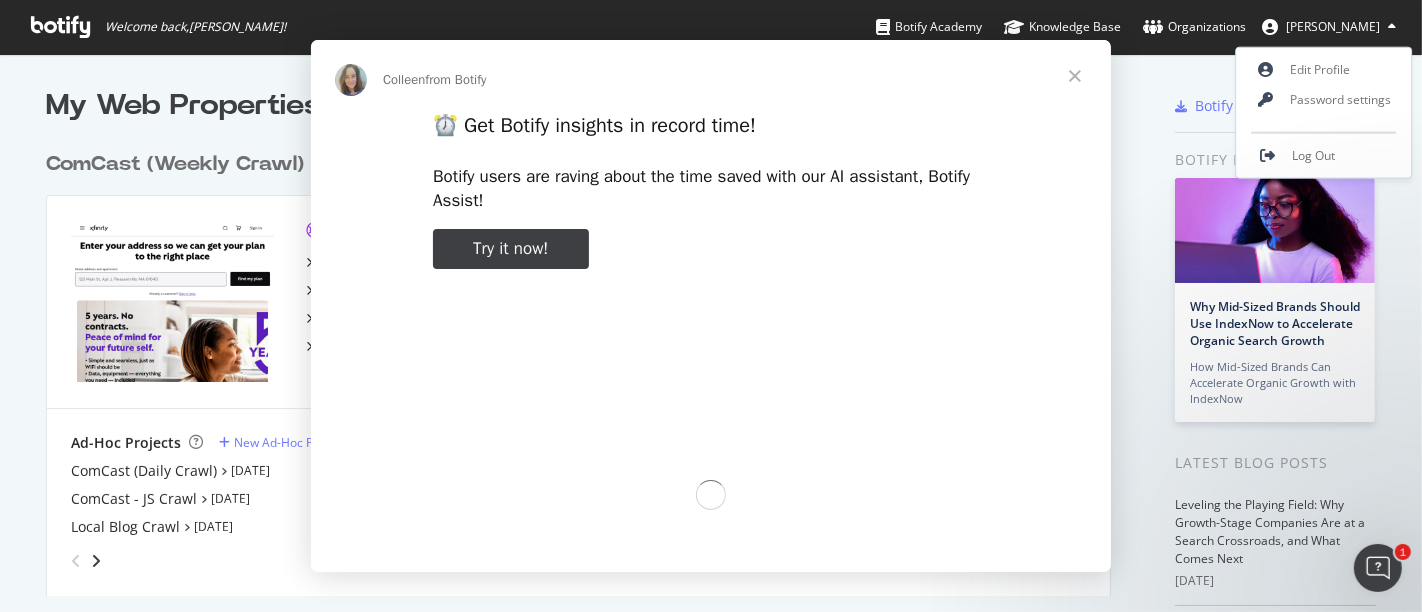 scroll, scrollTop: 0, scrollLeft: 0, axis: both 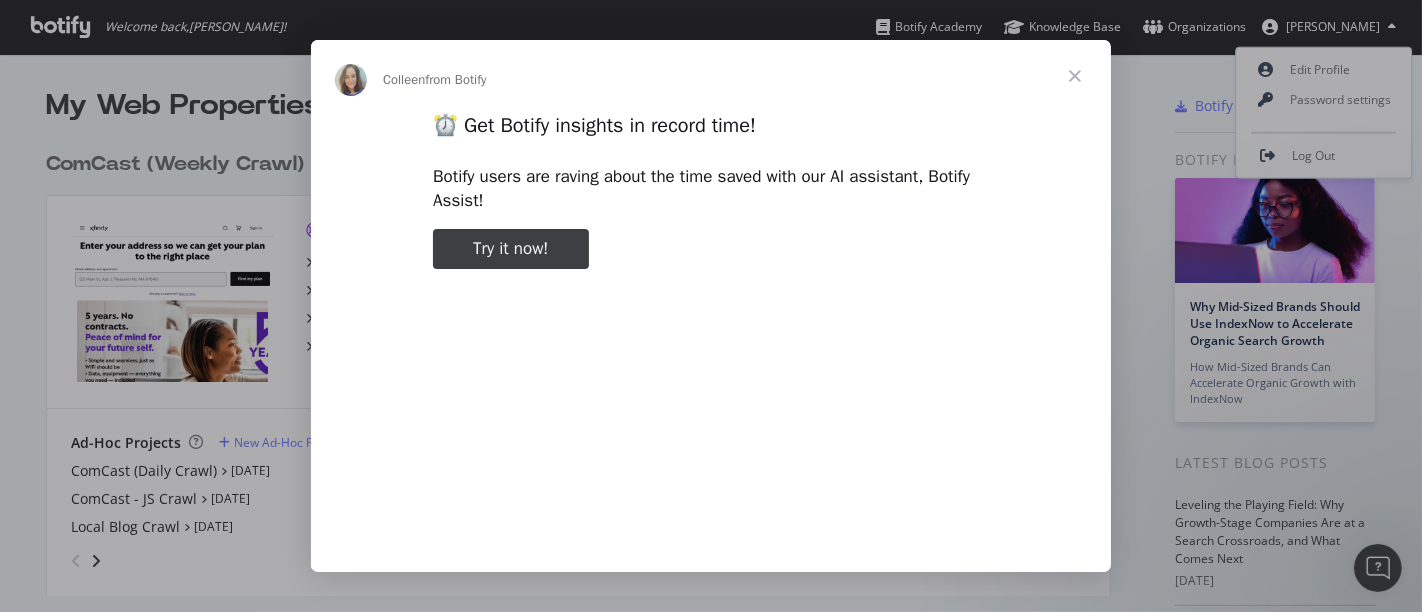 type on "79714" 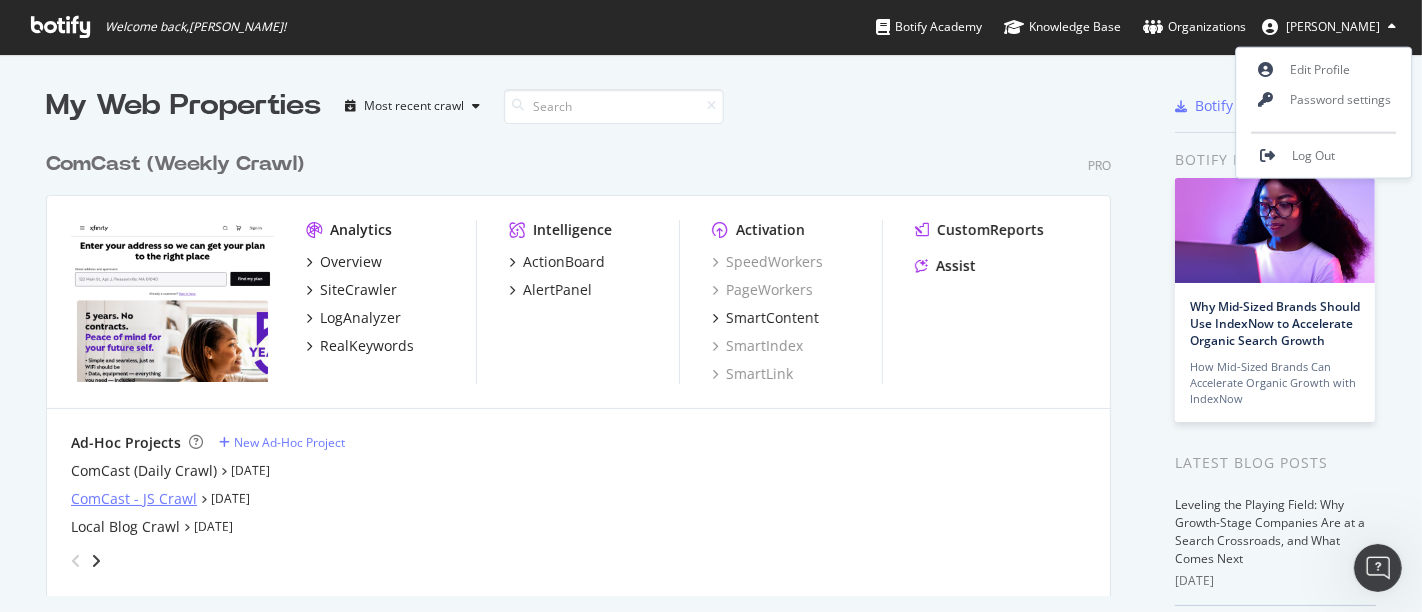 click on "ComCast - JS Crawl" at bounding box center (134, 499) 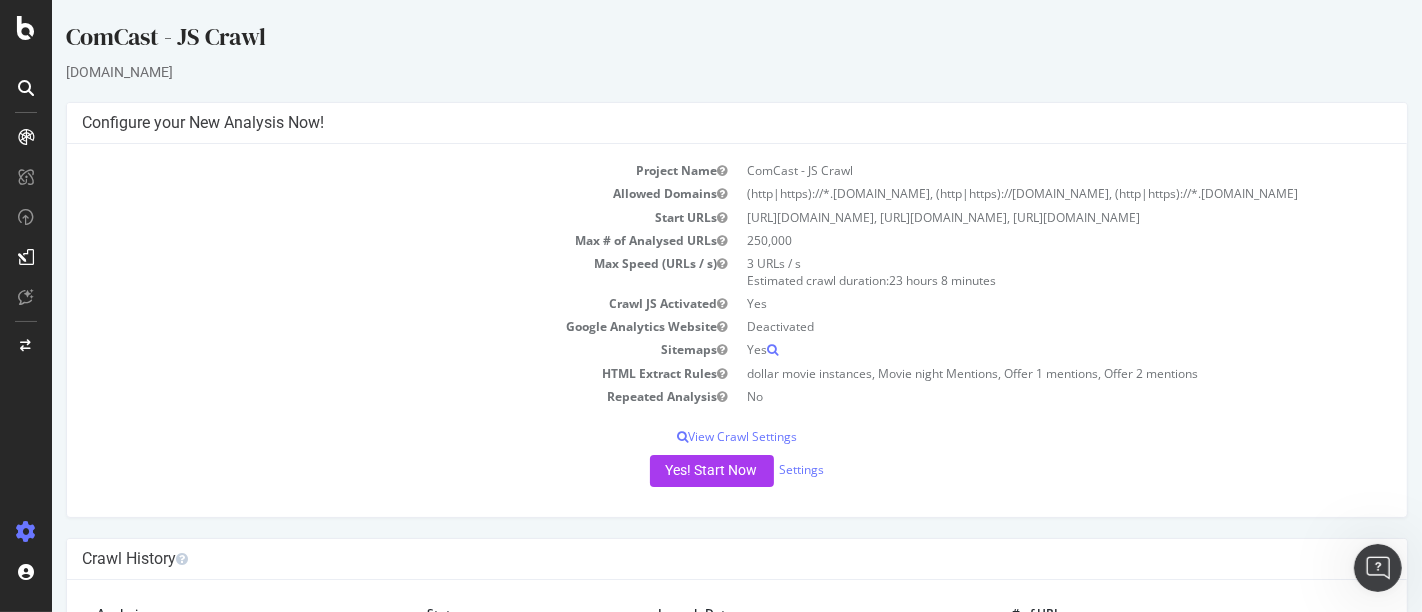 scroll, scrollTop: 0, scrollLeft: 0, axis: both 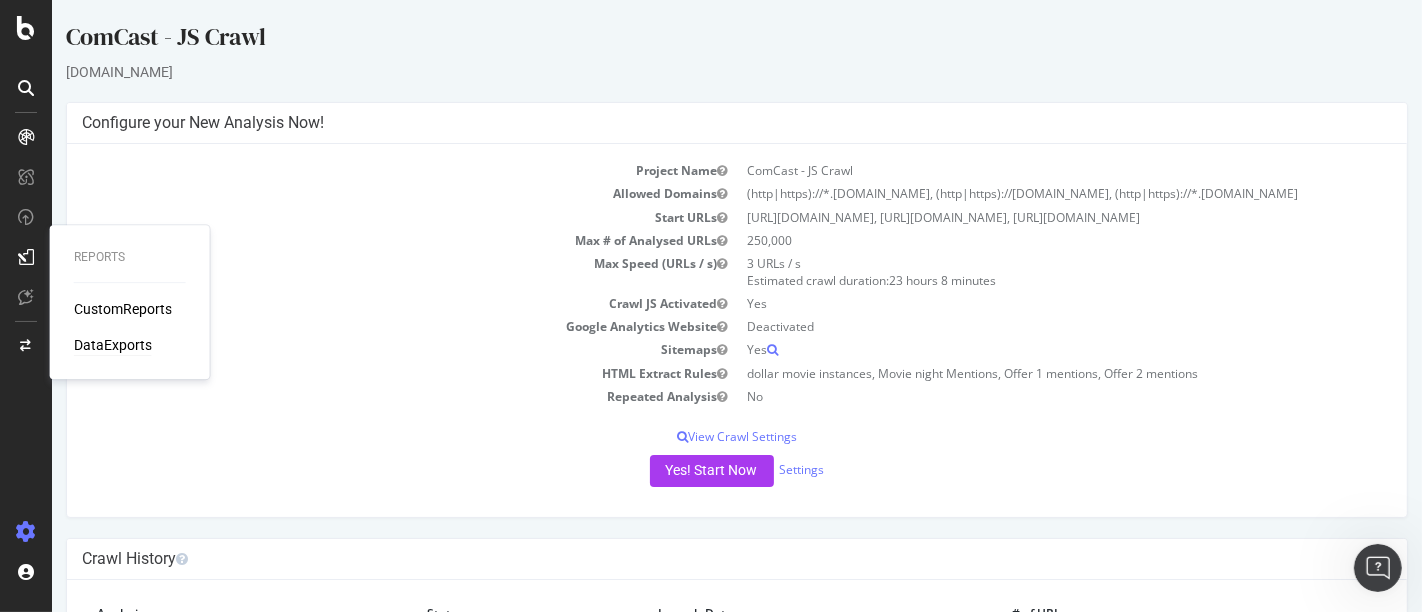 click on "DataExports" at bounding box center (113, 345) 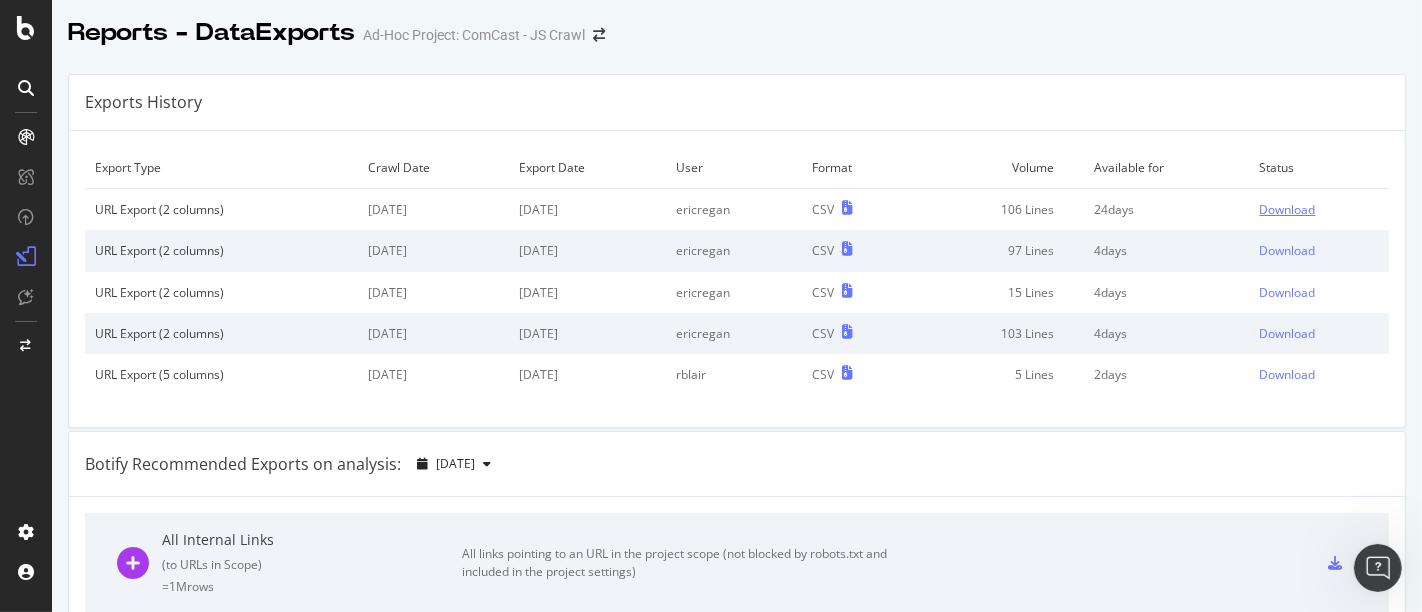 click on "Download" at bounding box center (1288, 209) 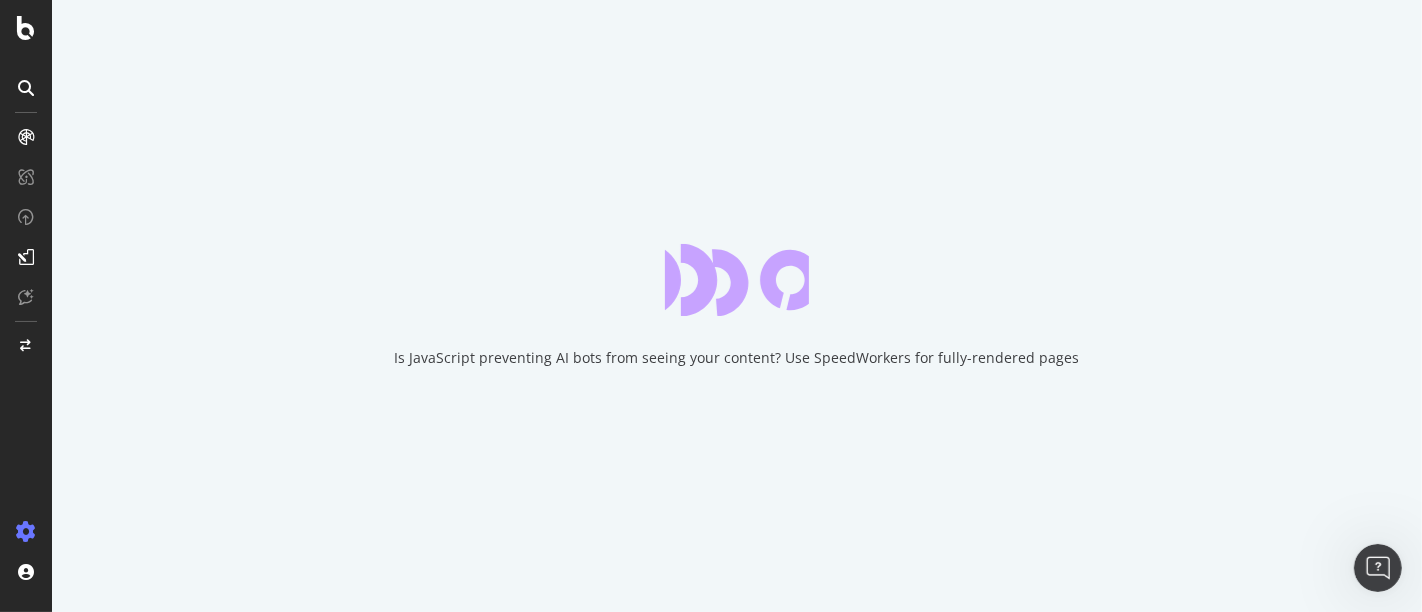 scroll, scrollTop: 0, scrollLeft: 0, axis: both 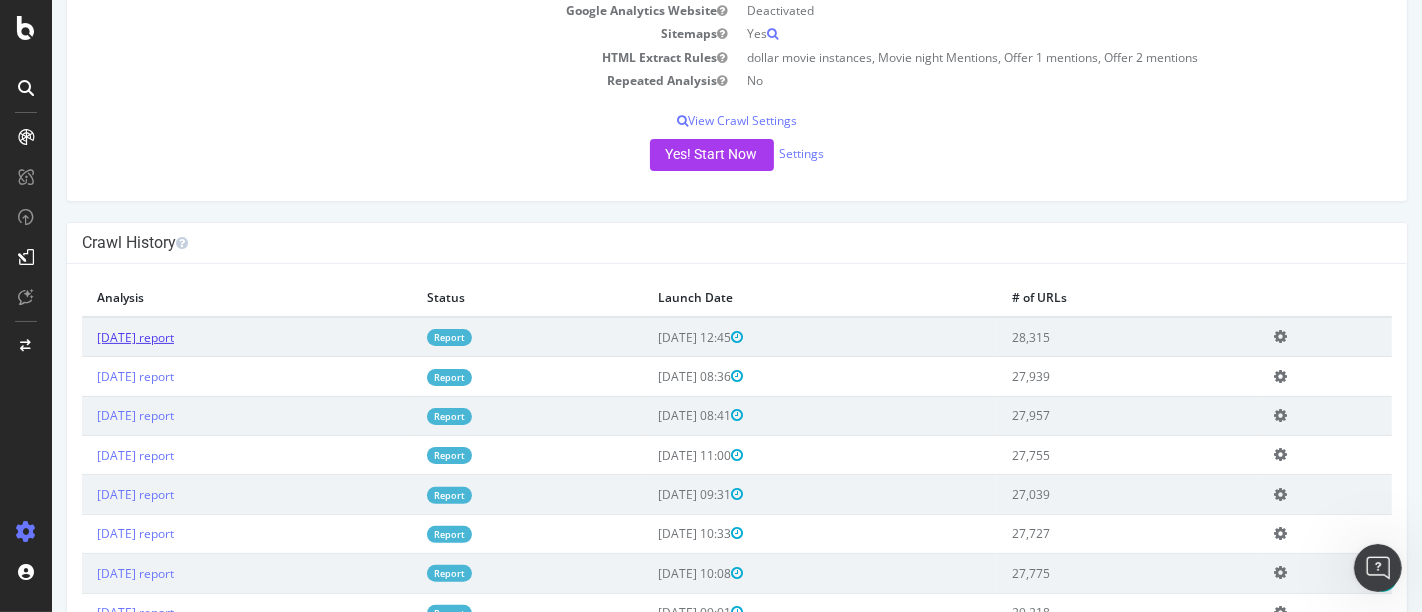 click on "[DATE]
report" at bounding box center [134, 337] 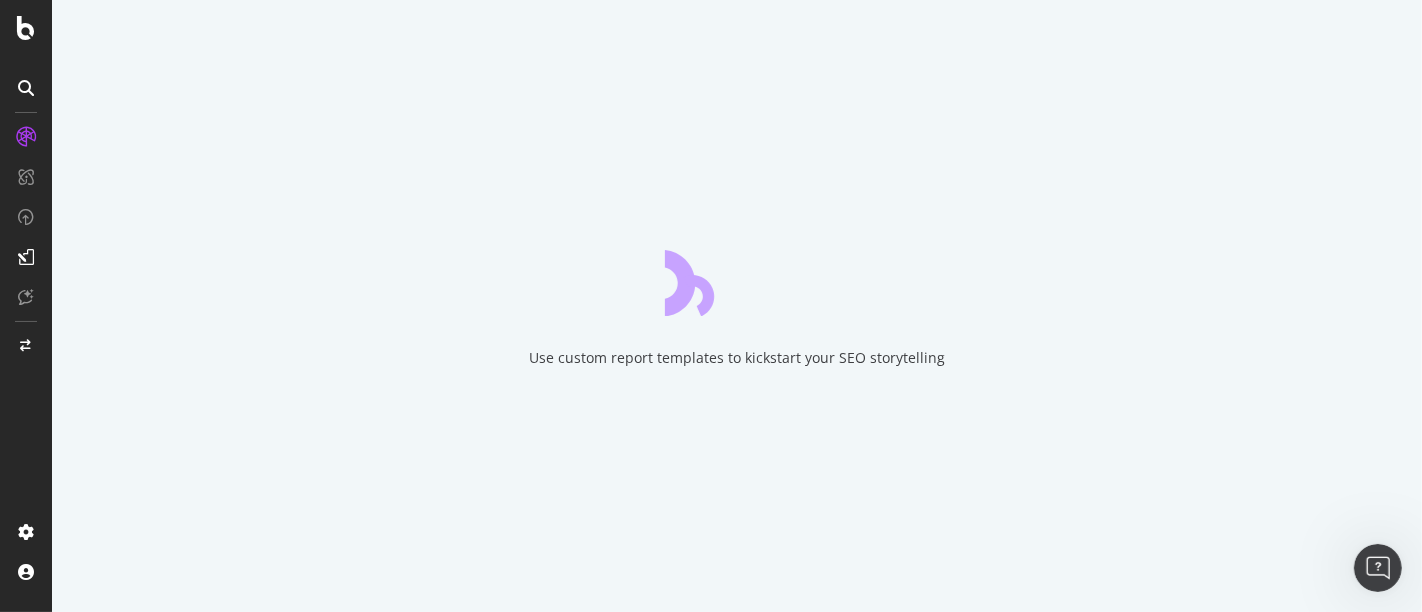 scroll, scrollTop: 0, scrollLeft: 0, axis: both 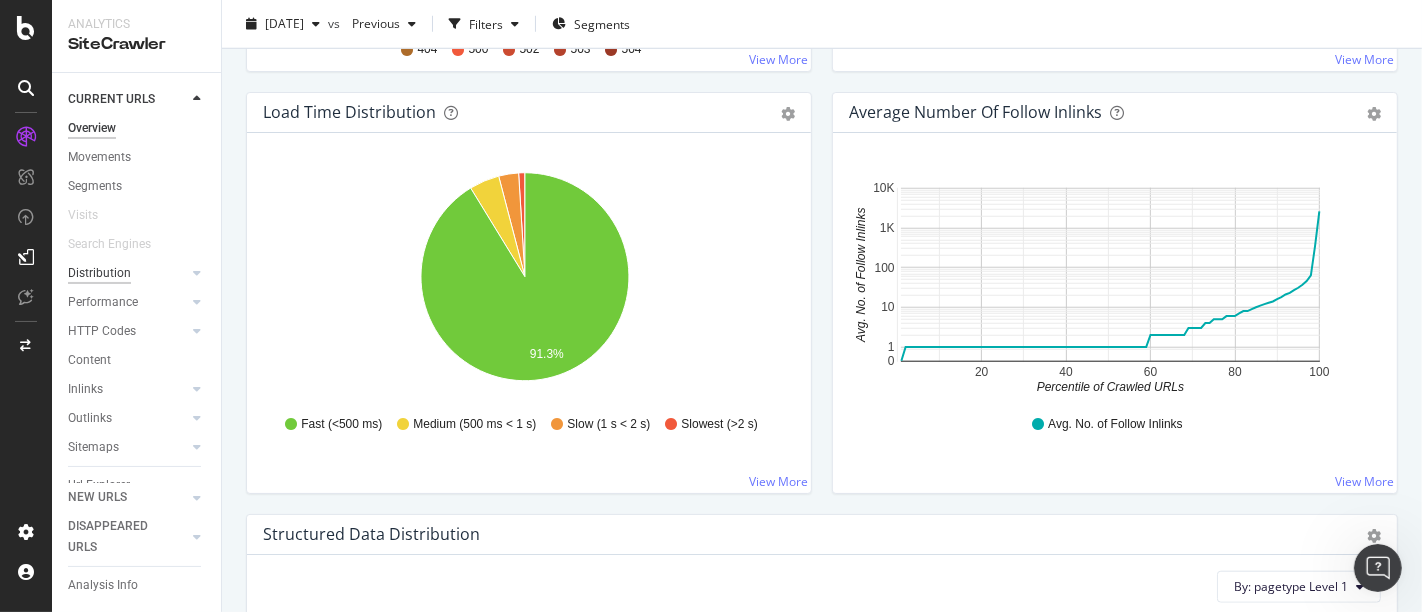 click on "Distribution" at bounding box center [99, 273] 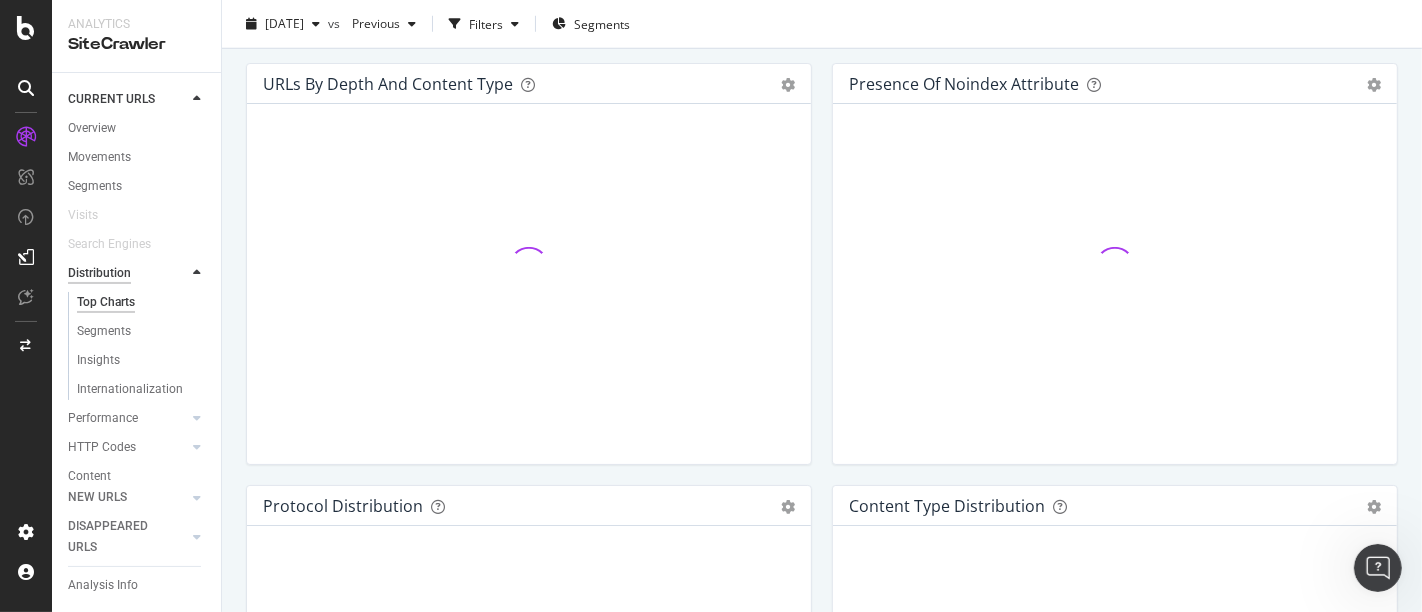 scroll, scrollTop: 1473, scrollLeft: 0, axis: vertical 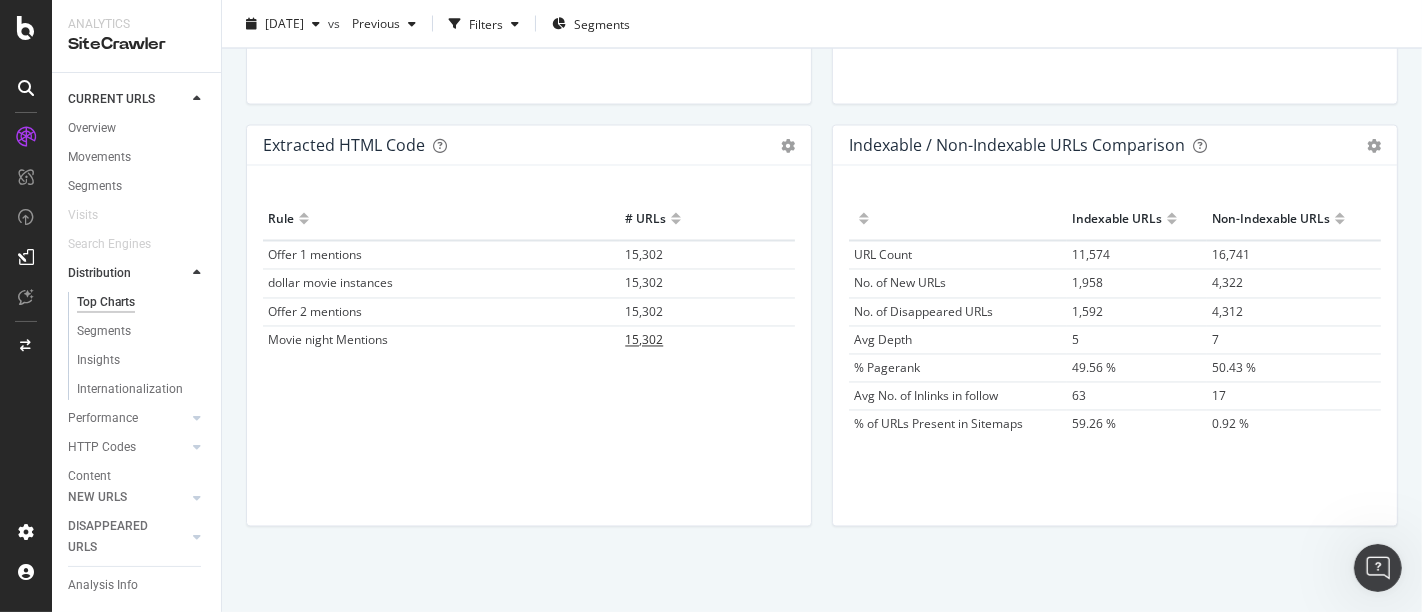 click on "15,302" at bounding box center (644, 340) 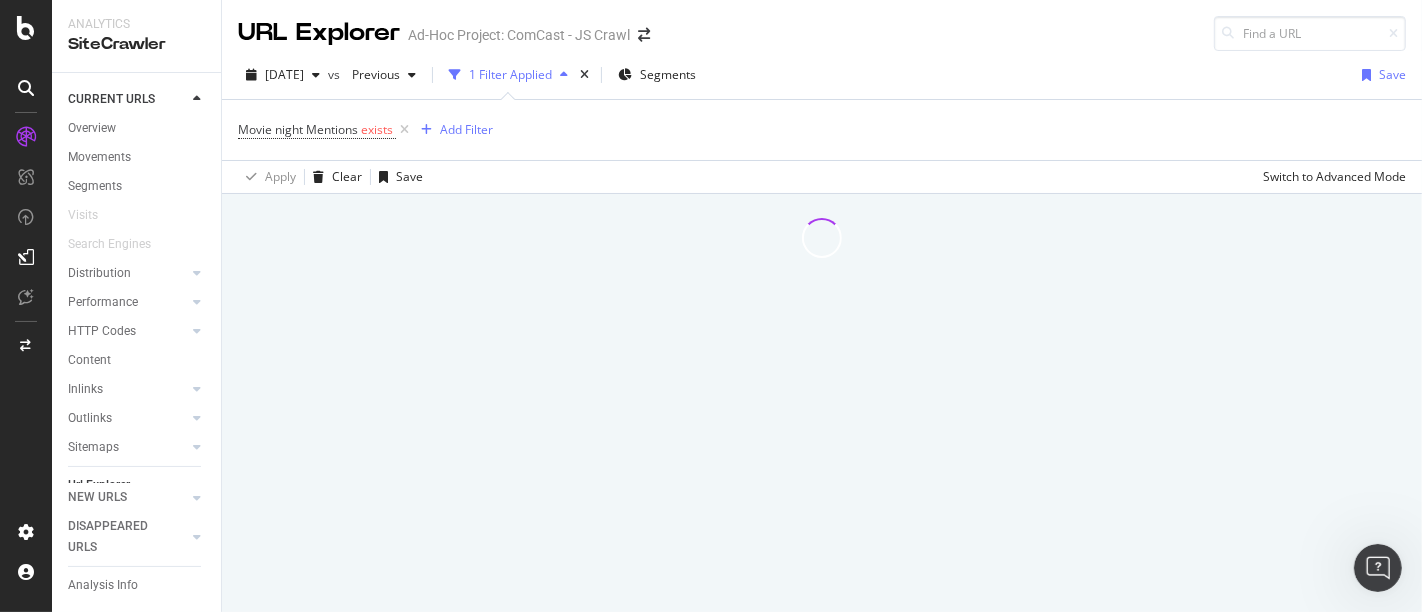 scroll, scrollTop: 0, scrollLeft: 0, axis: both 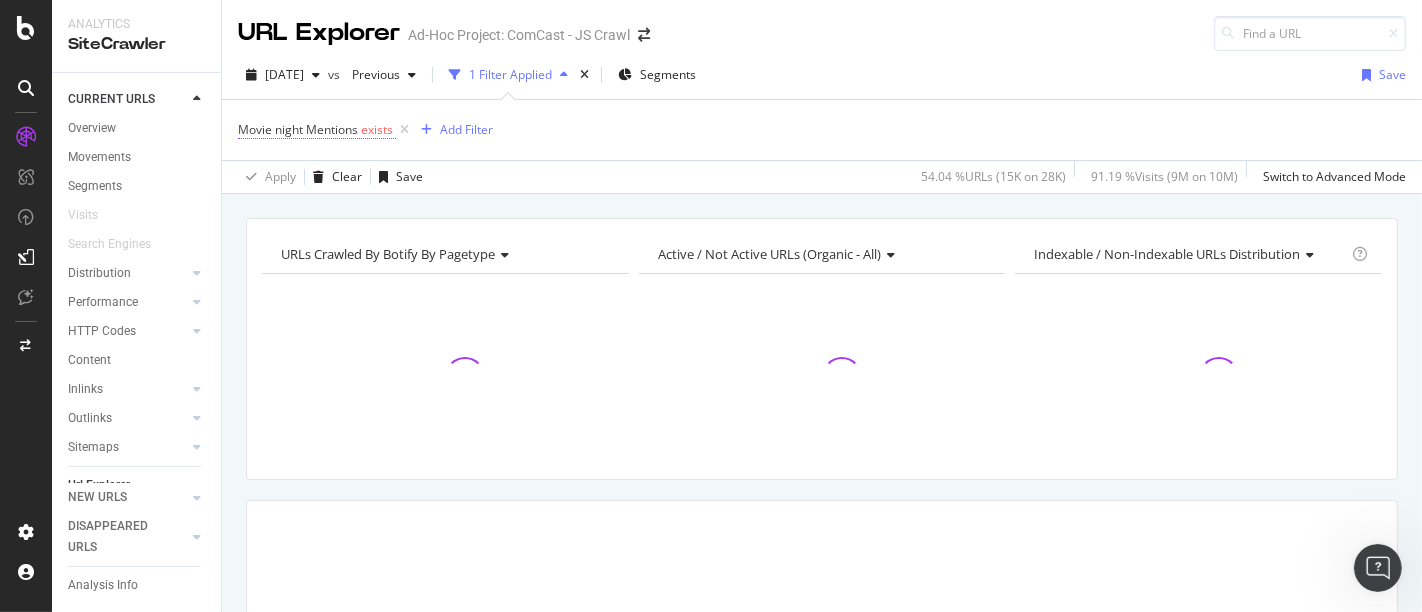 click on "exists" at bounding box center [377, 129] 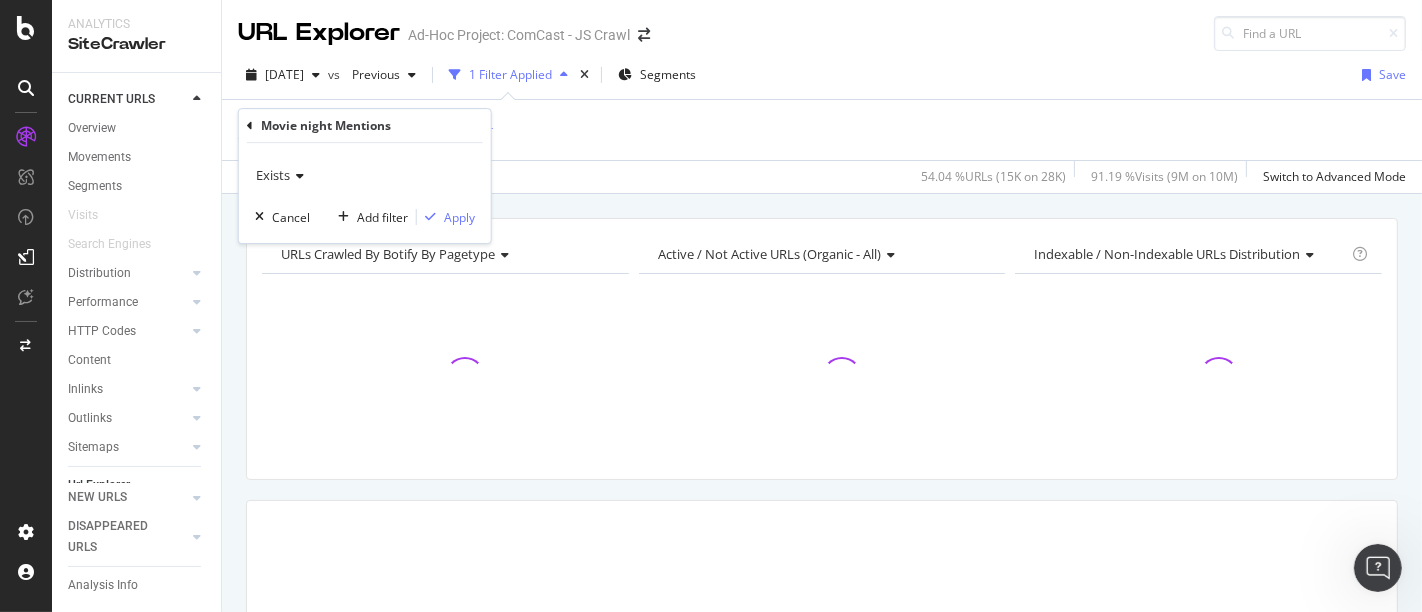 click on "Exists" at bounding box center (273, 175) 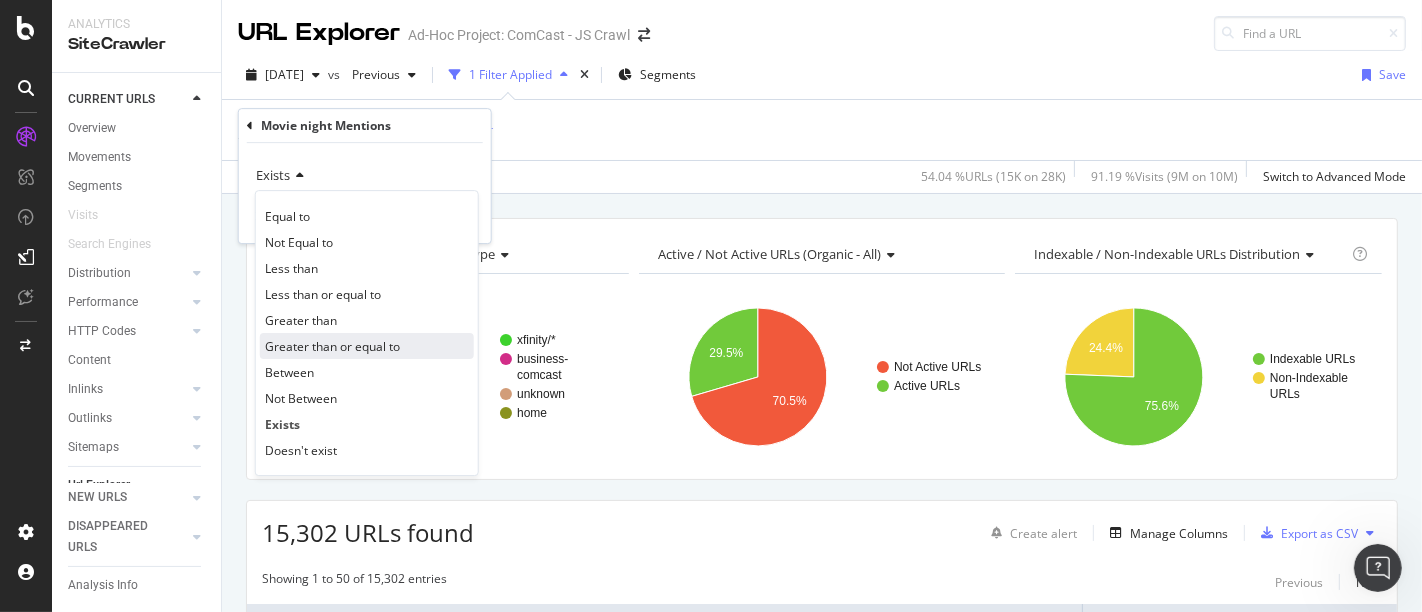 click on "Greater than or equal to" at bounding box center (332, 346) 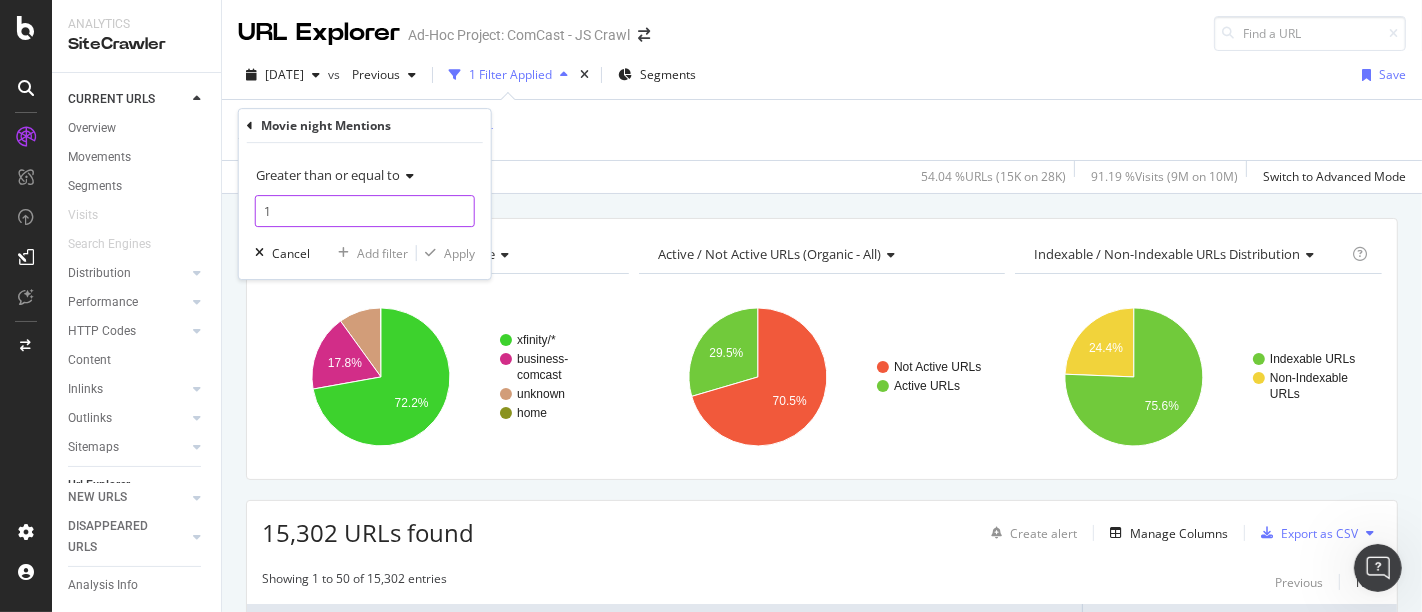 type on "1" 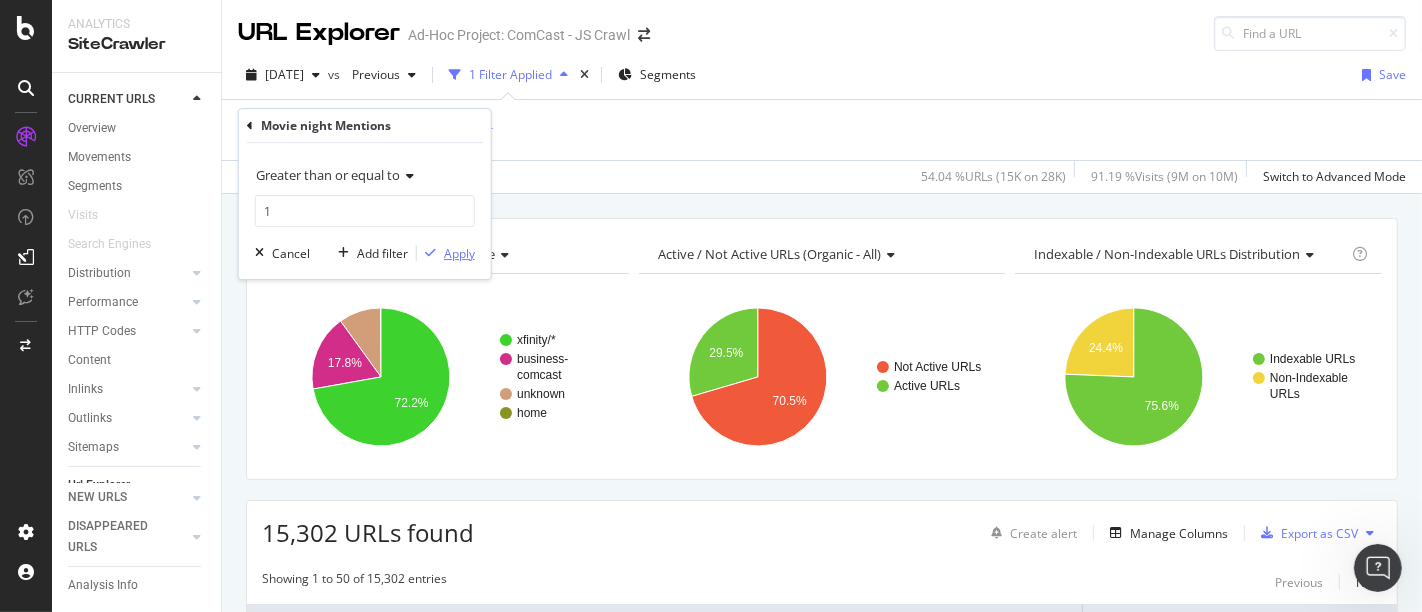 click on "Apply" at bounding box center (459, 253) 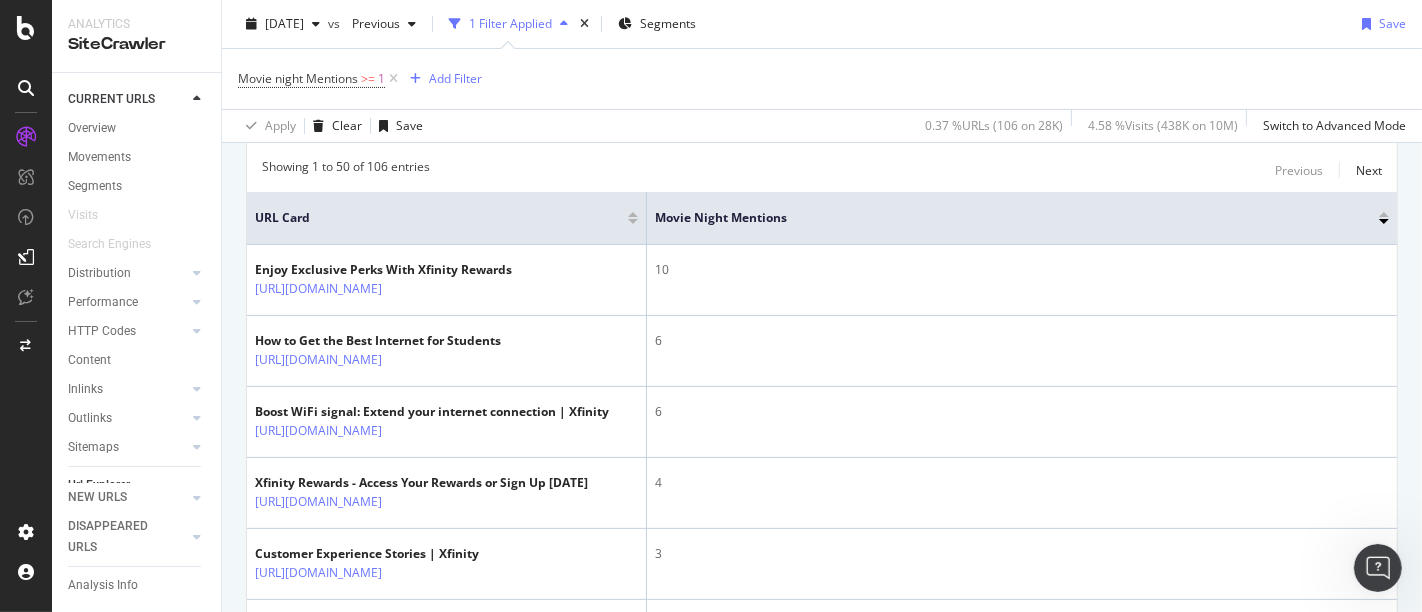 scroll, scrollTop: 0, scrollLeft: 0, axis: both 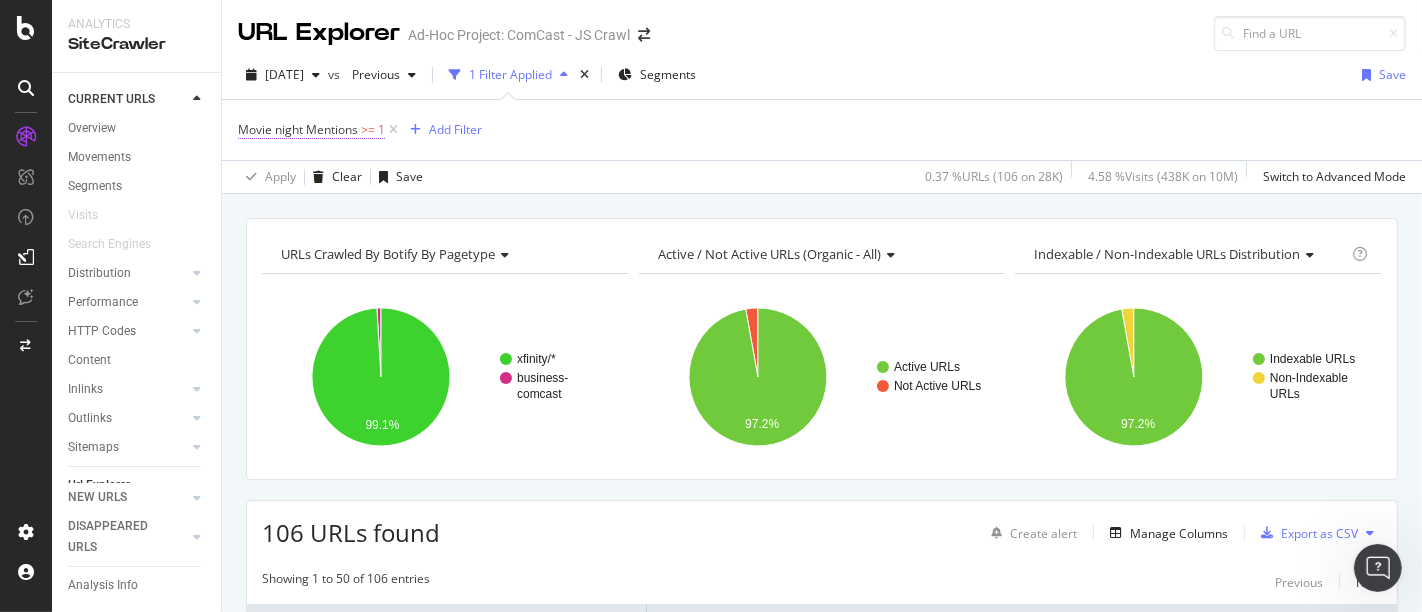 click on "Movie night Mentions" at bounding box center (298, 129) 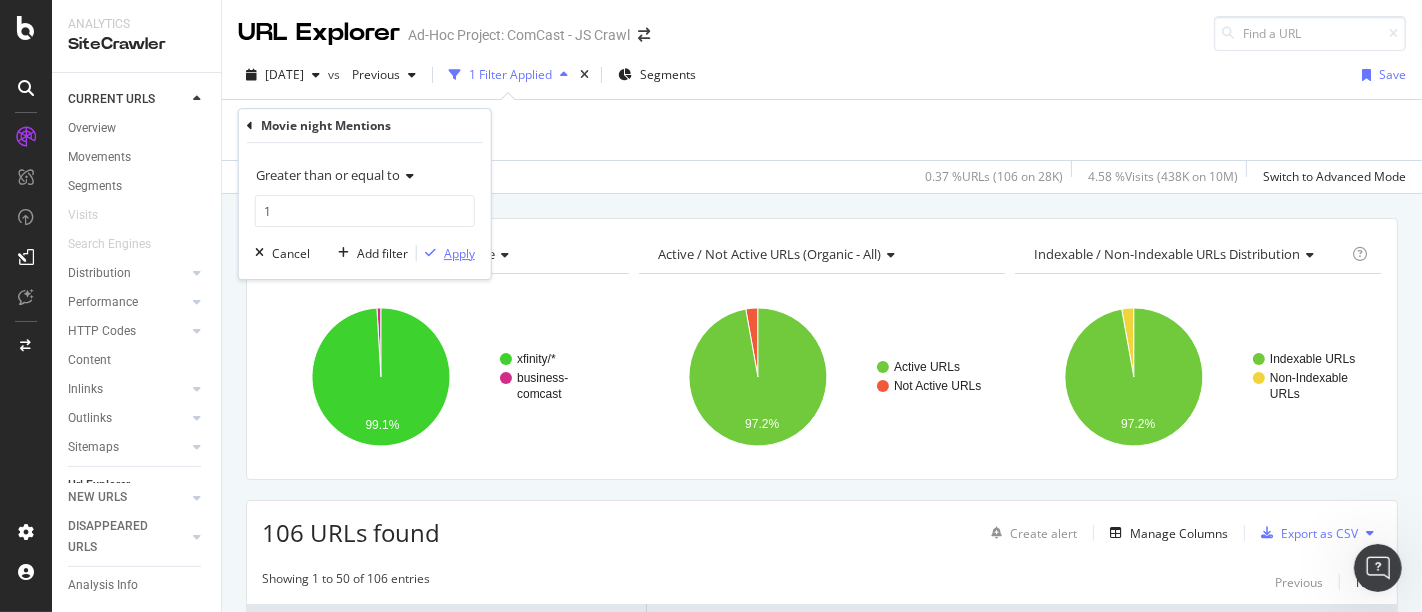 click on "Apply" at bounding box center [459, 253] 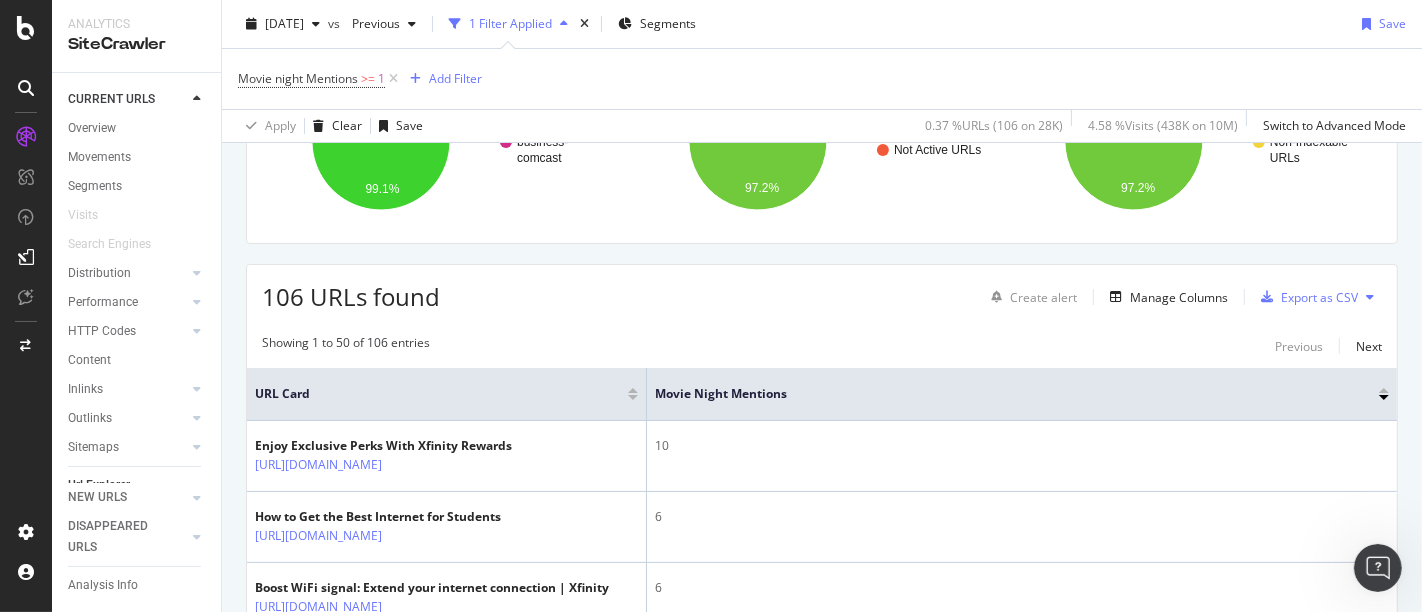 scroll, scrollTop: 248, scrollLeft: 0, axis: vertical 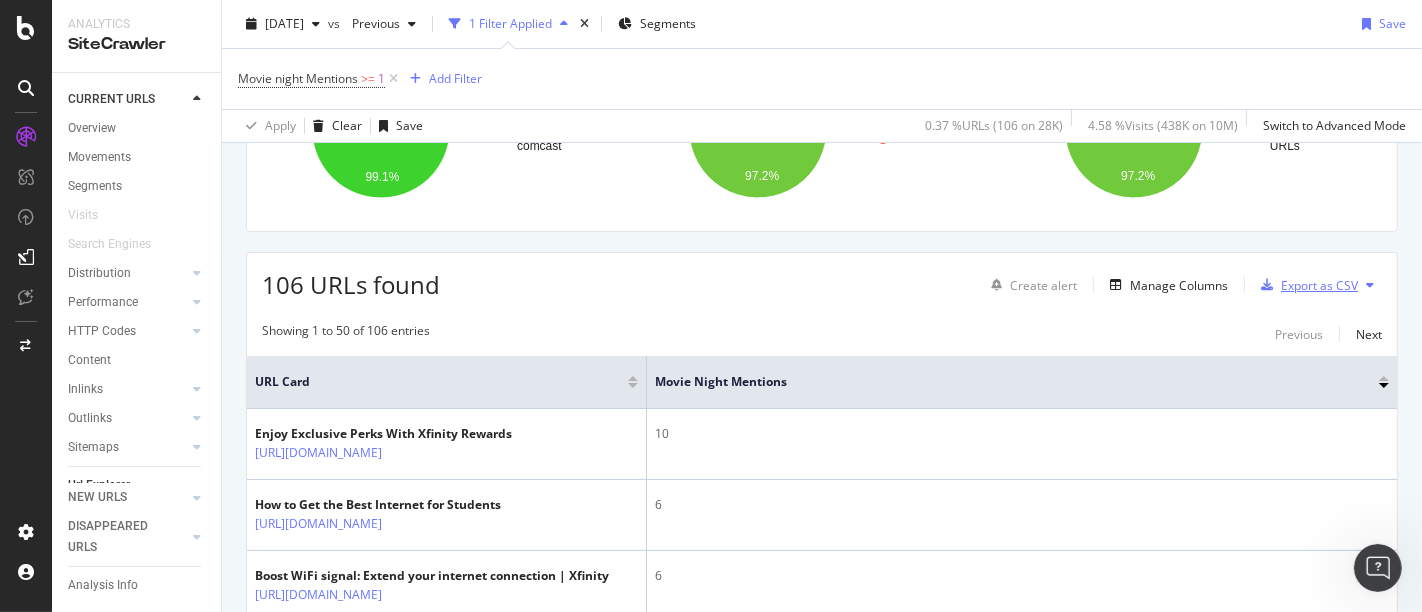 click on "Export as CSV" at bounding box center [1319, 285] 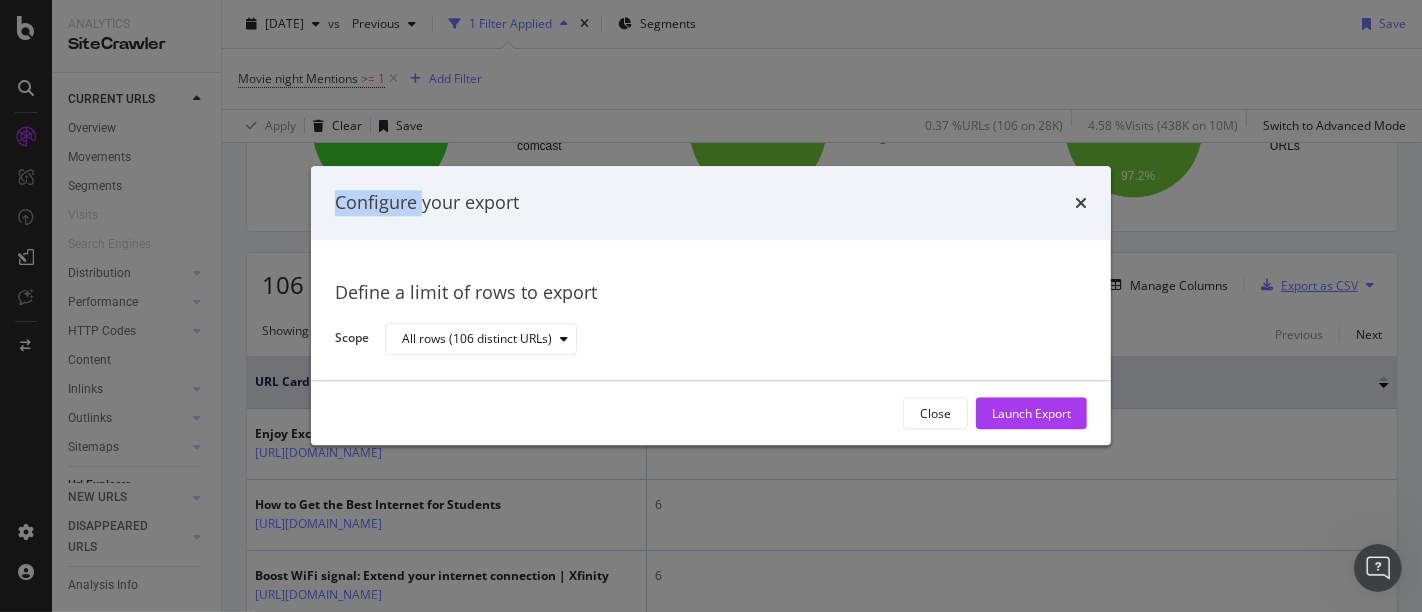 click on "Configure your export Define a limit of rows to export Scope All rows (106 distinct URLs) Close Launch Export" at bounding box center (711, 306) 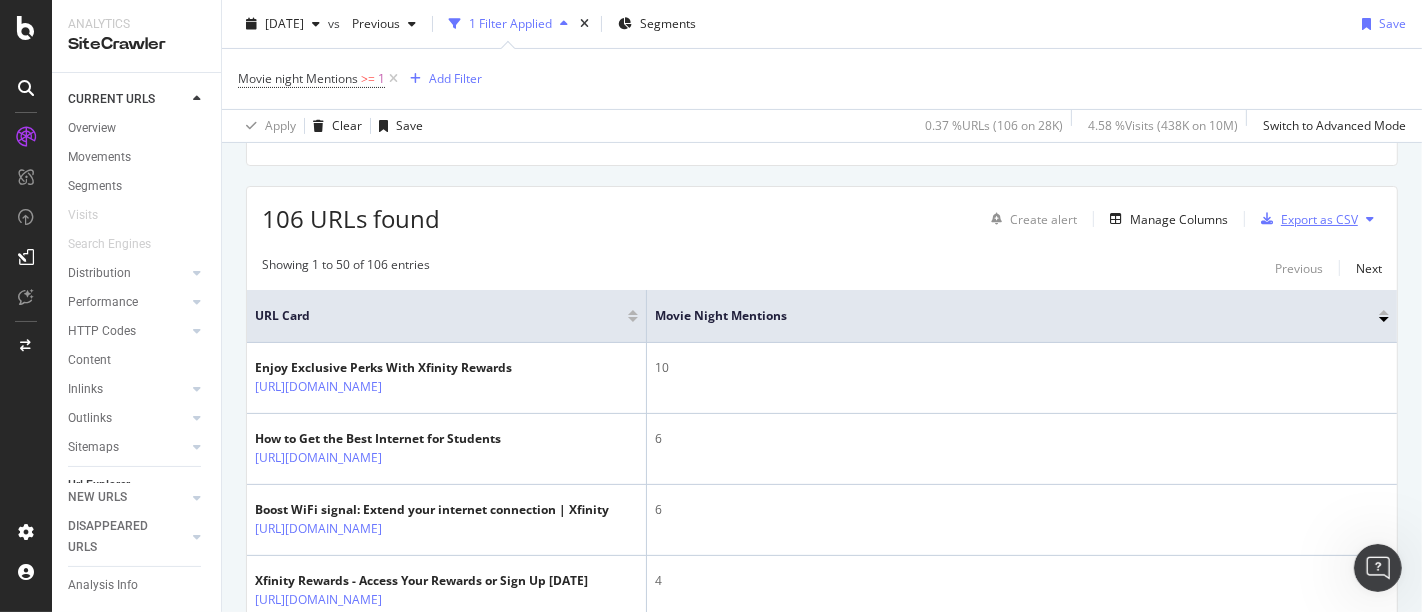 scroll, scrollTop: 296, scrollLeft: 0, axis: vertical 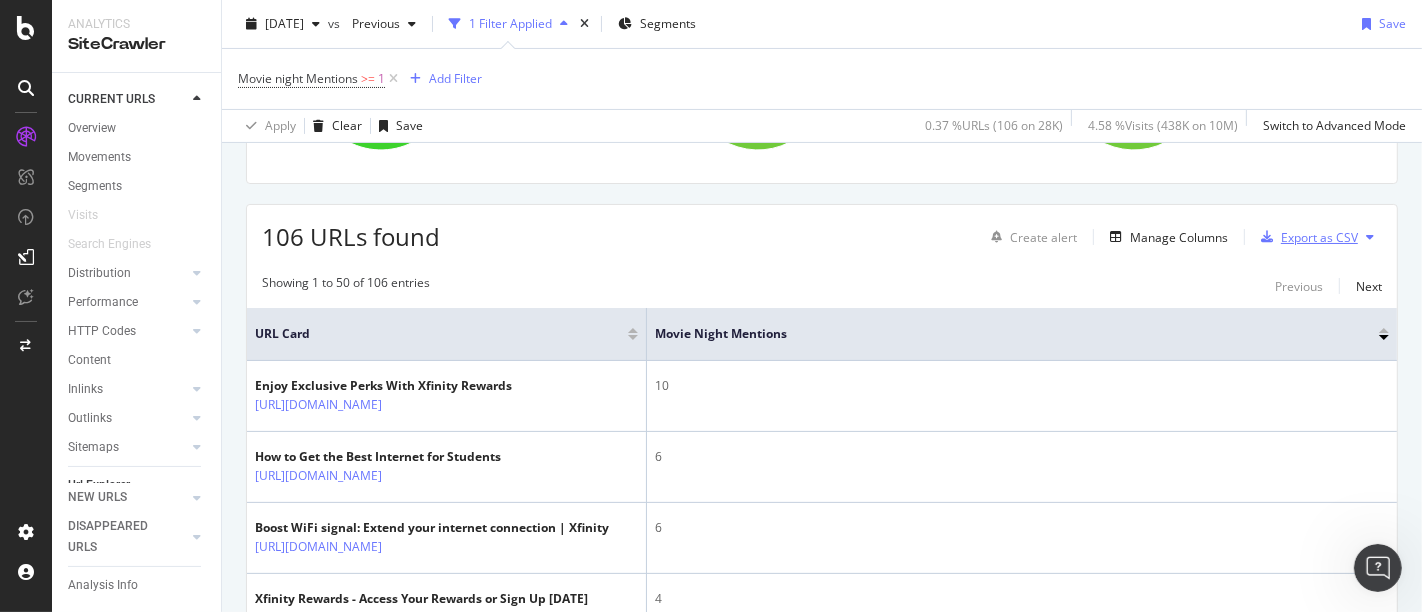 click on "Export as CSV" at bounding box center [1319, 237] 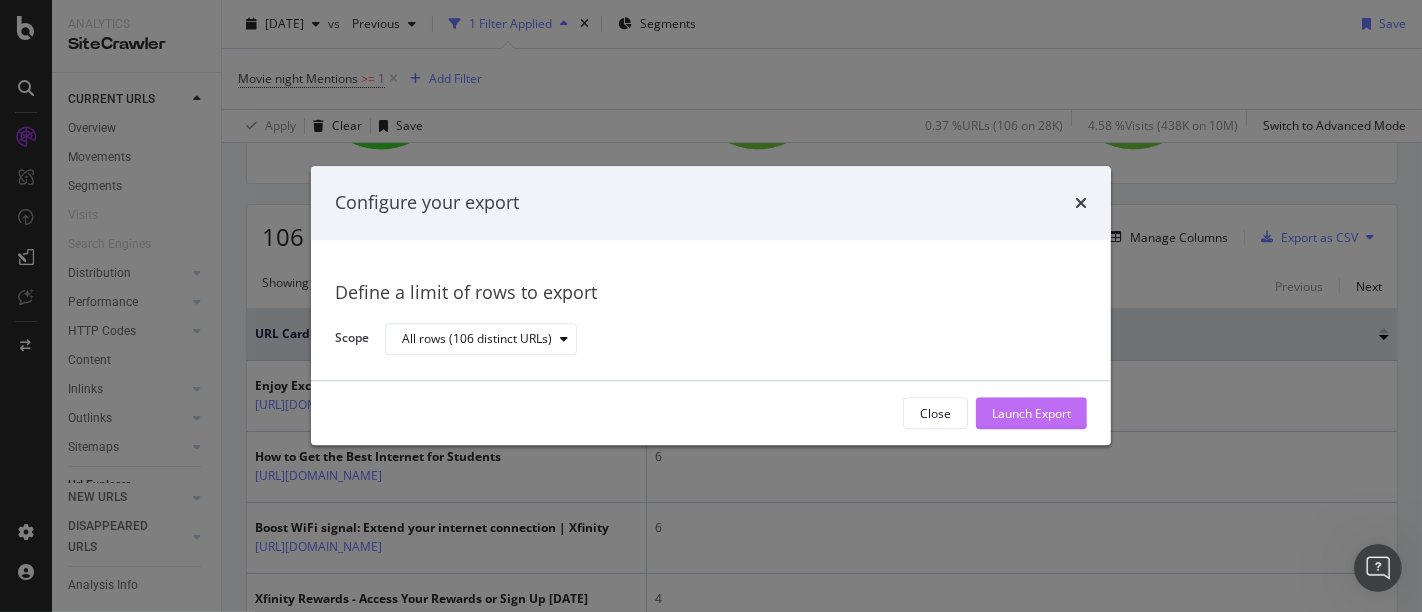 click on "Launch Export" at bounding box center (1031, 413) 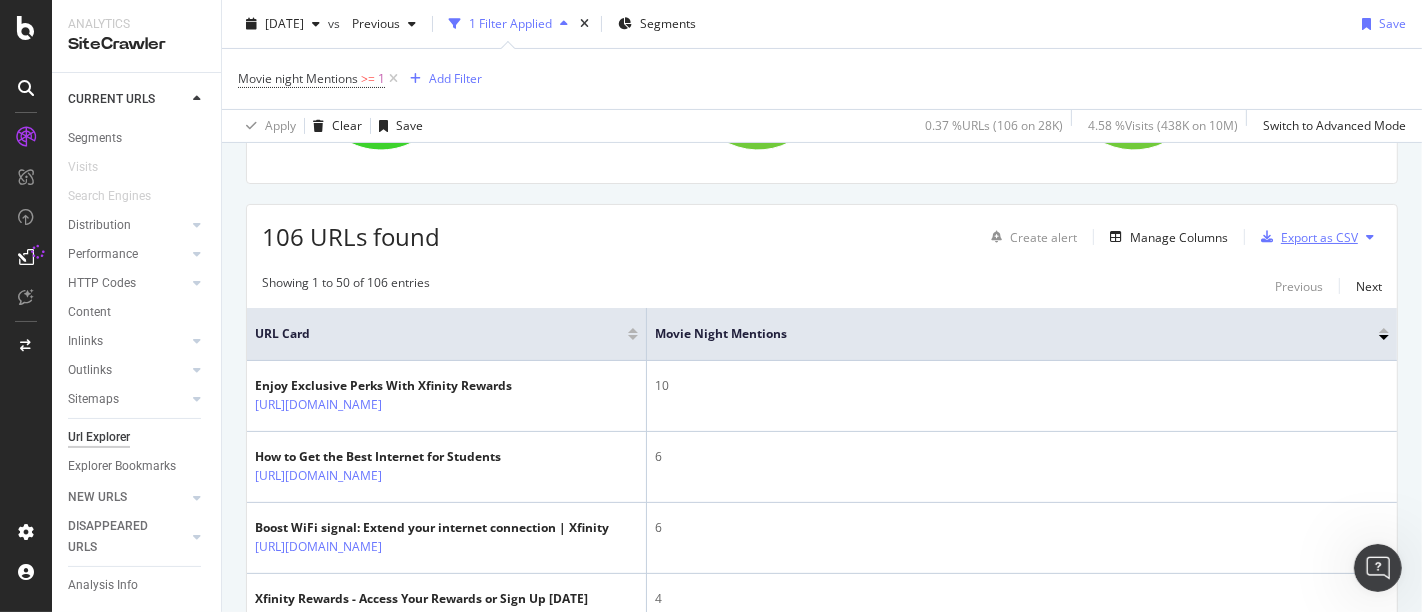 scroll, scrollTop: 78, scrollLeft: 0, axis: vertical 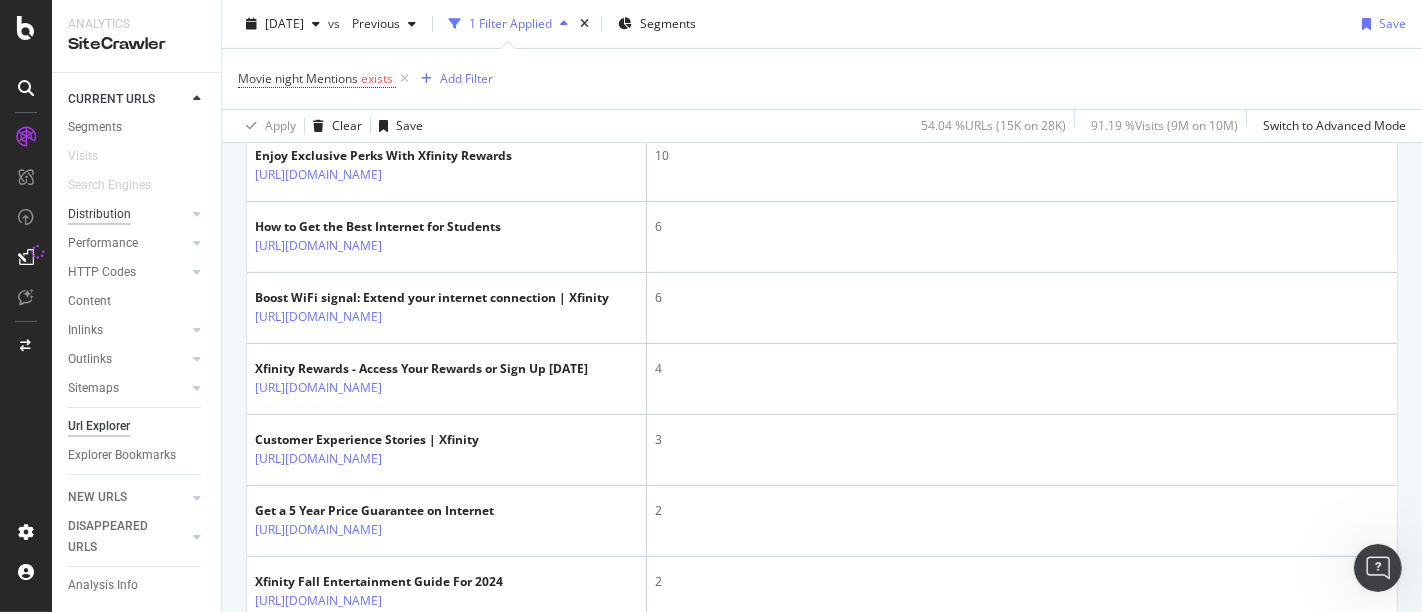 click on "Distribution" at bounding box center (99, 214) 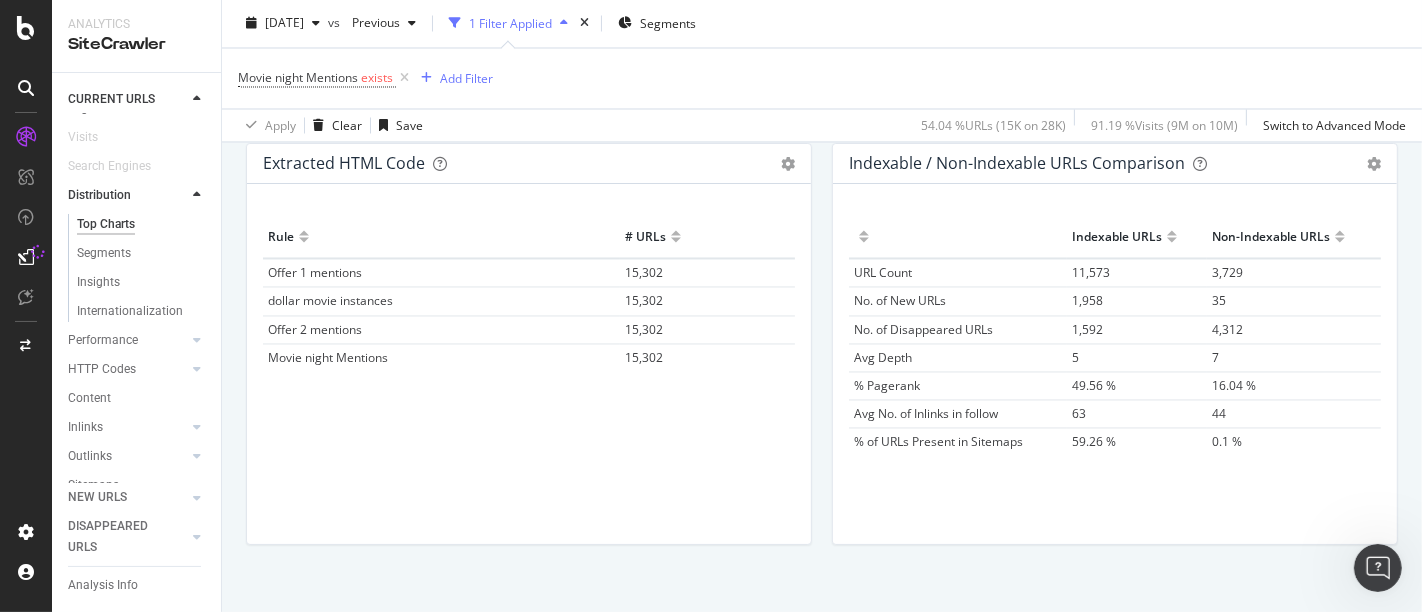 scroll, scrollTop: 3192, scrollLeft: 0, axis: vertical 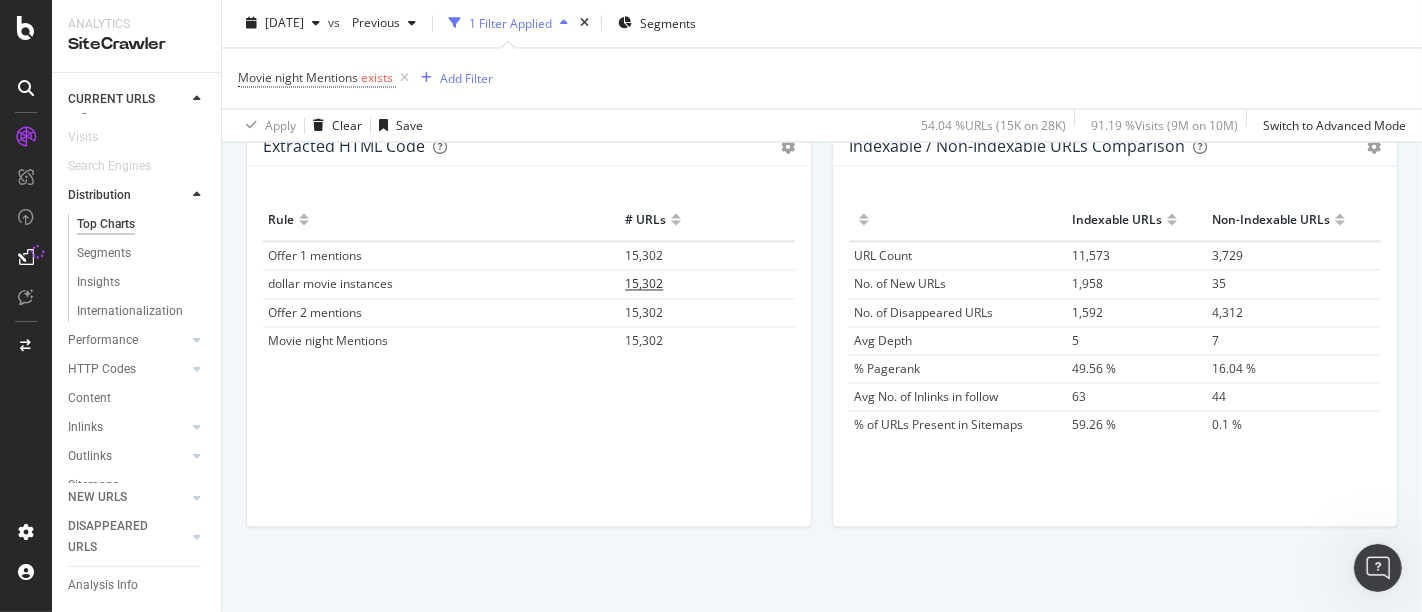 click on "15,302" at bounding box center (644, 284) 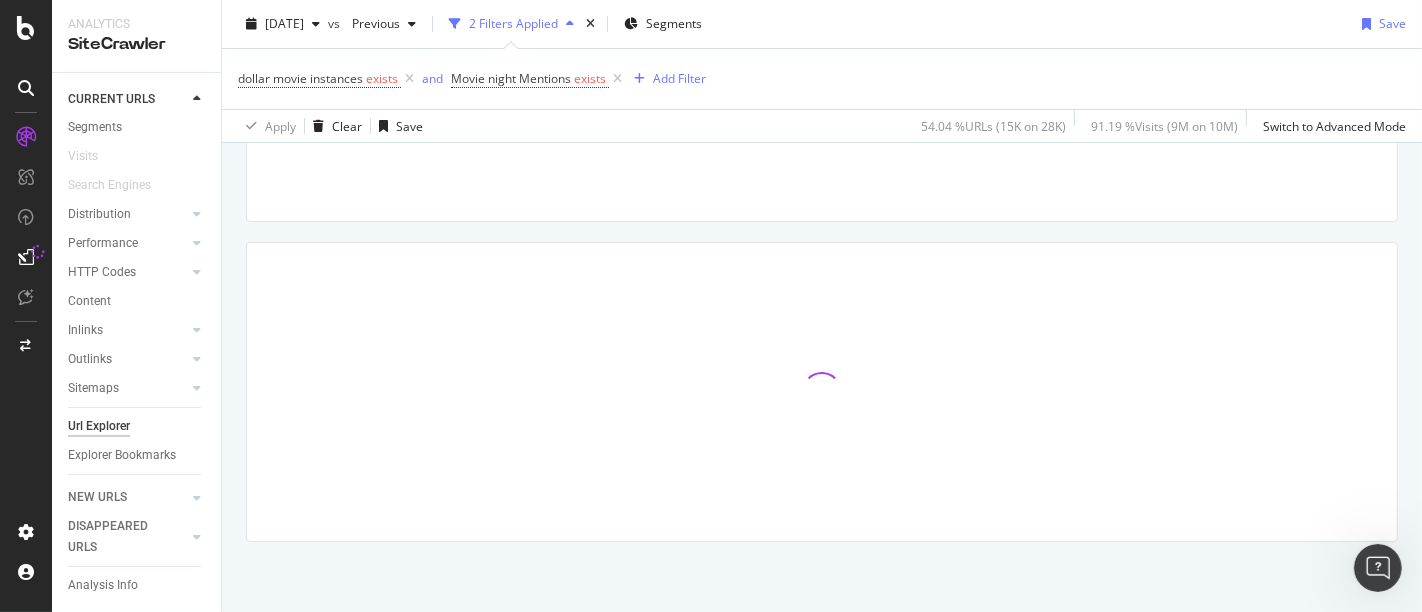 scroll, scrollTop: 0, scrollLeft: 0, axis: both 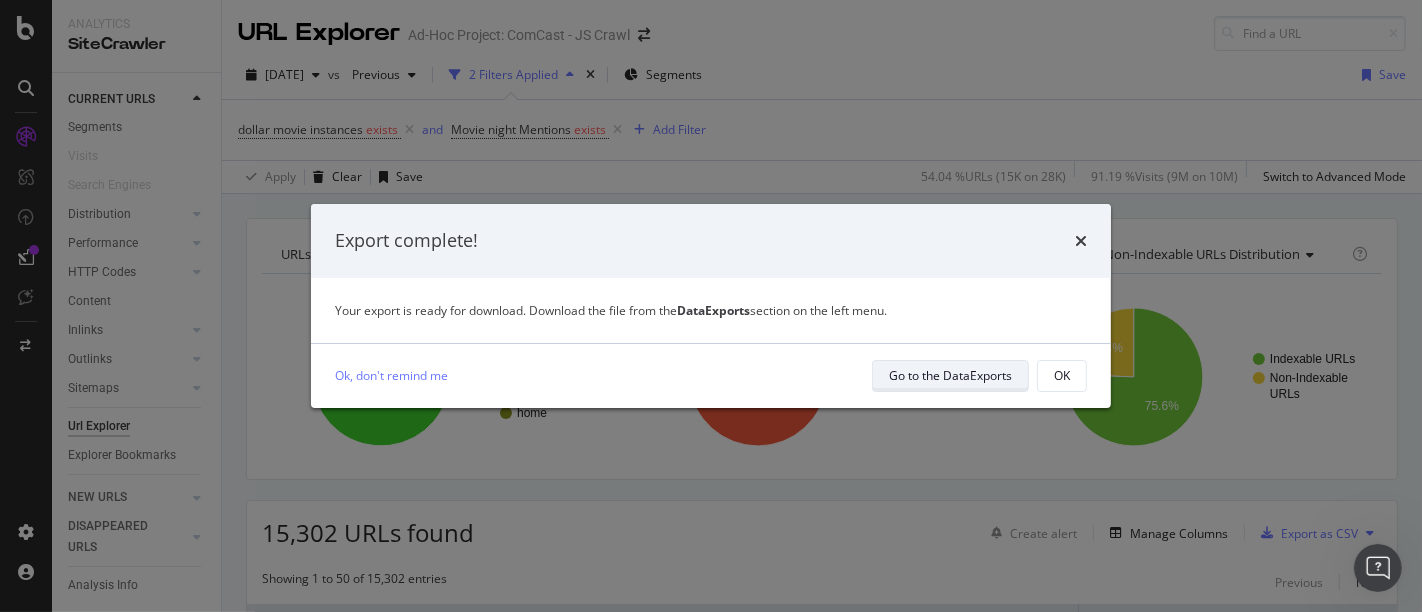 click on "Go to the DataExports" at bounding box center (950, 375) 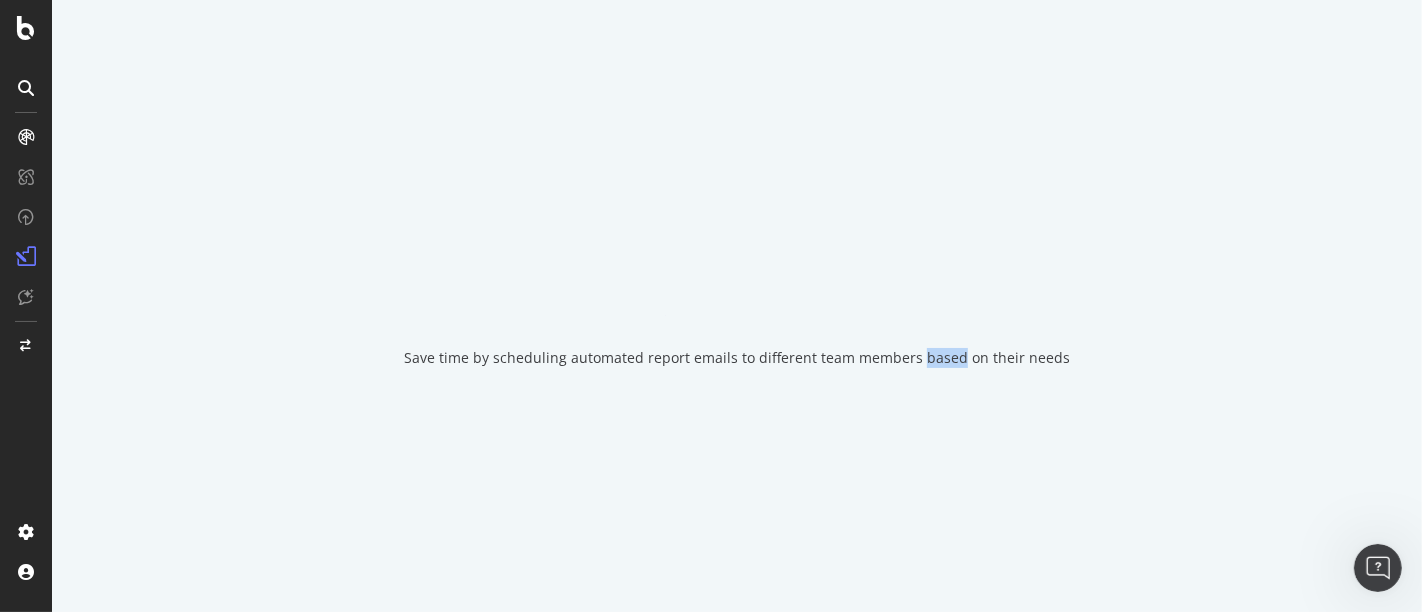 click on "Save time by scheduling automated report emails to different team members based on their needs" at bounding box center (737, 306) 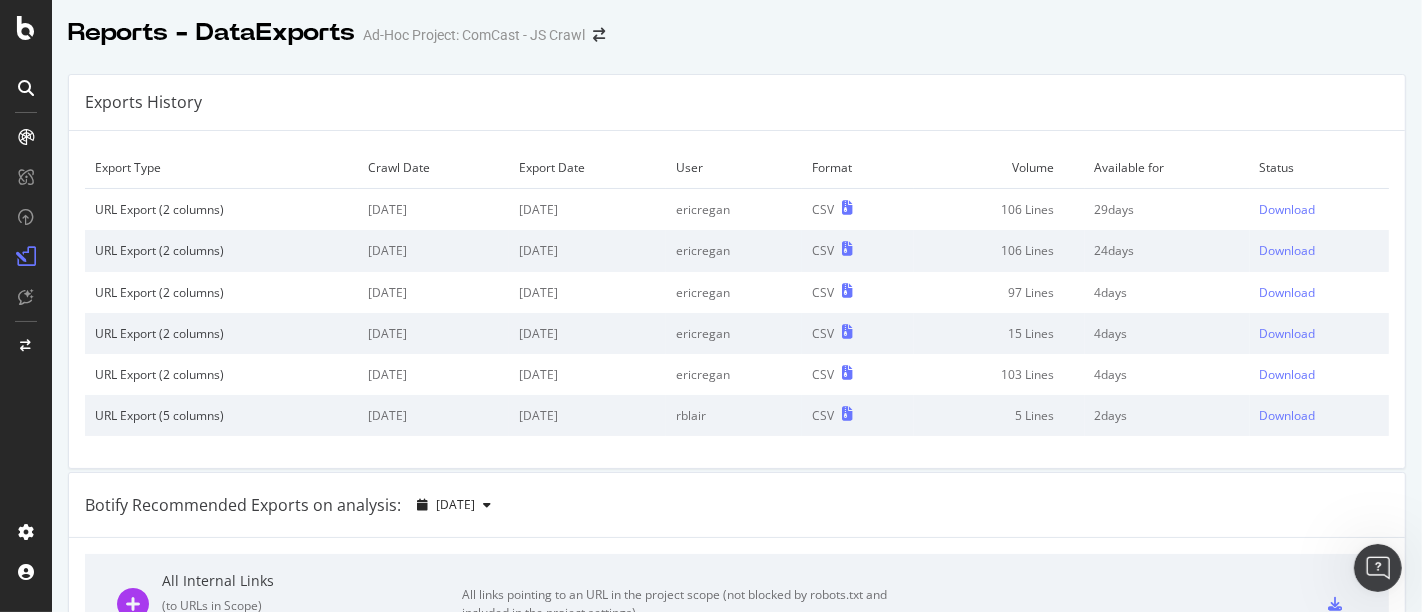 click on "103 Lines" at bounding box center [999, 374] 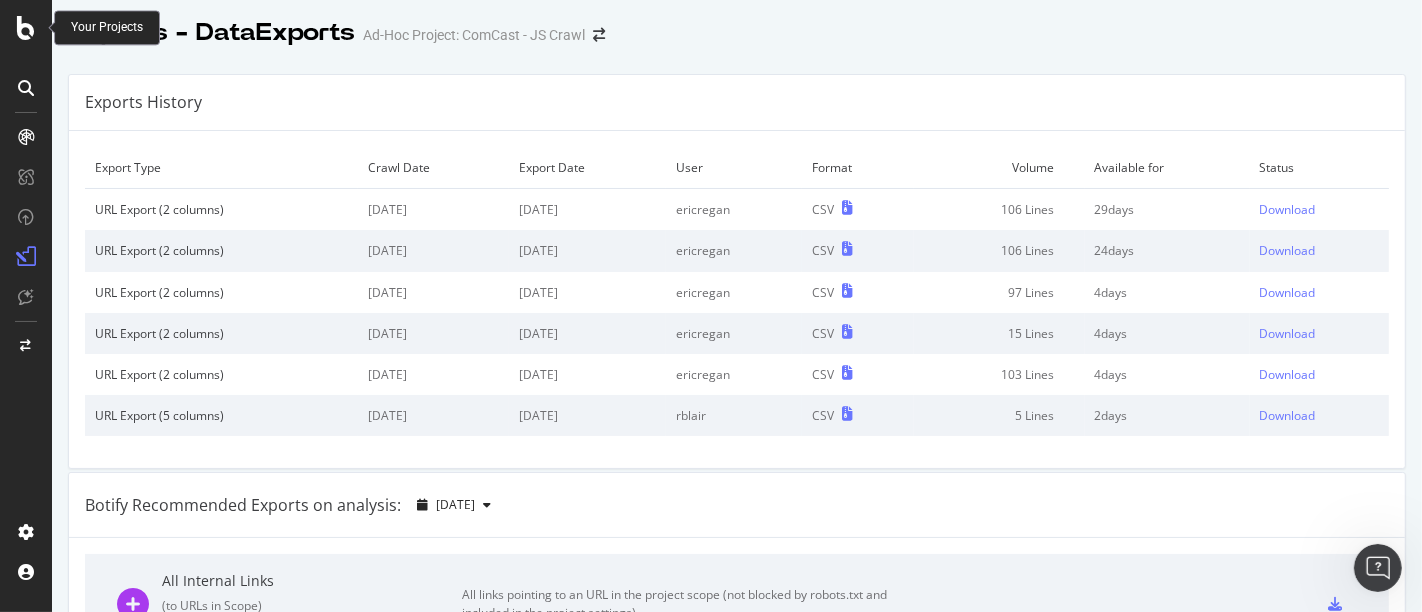 click at bounding box center (26, 28) 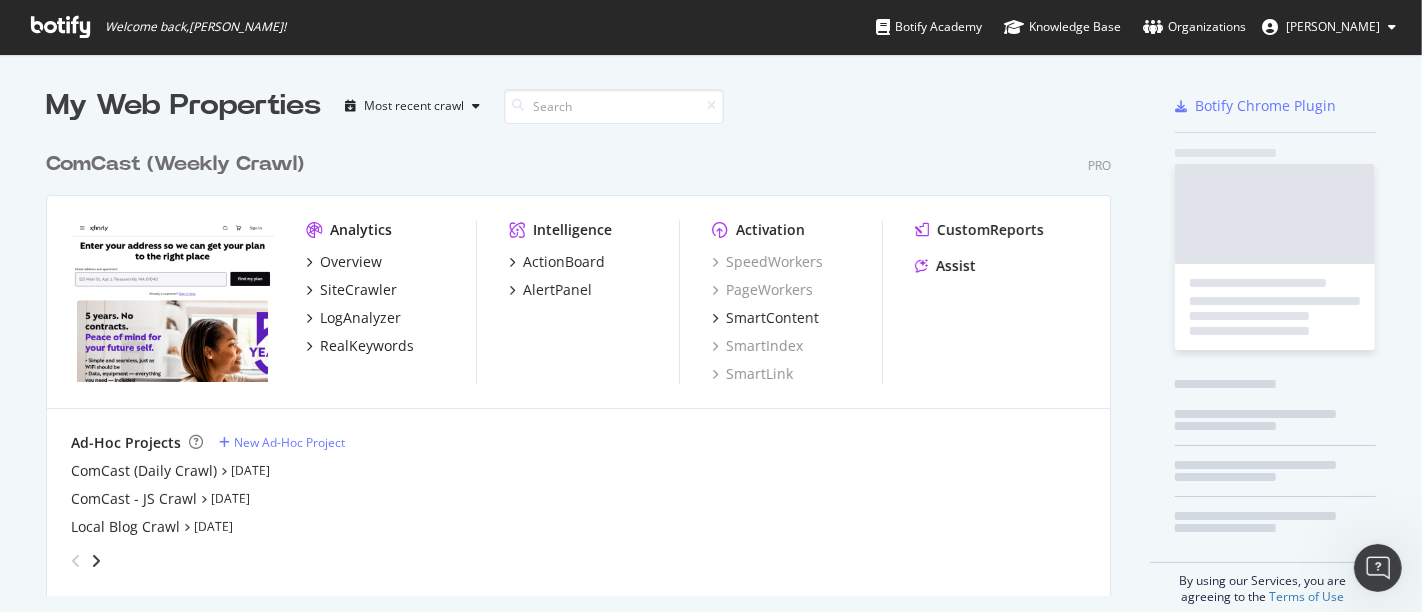 scroll, scrollTop: 18, scrollLeft: 18, axis: both 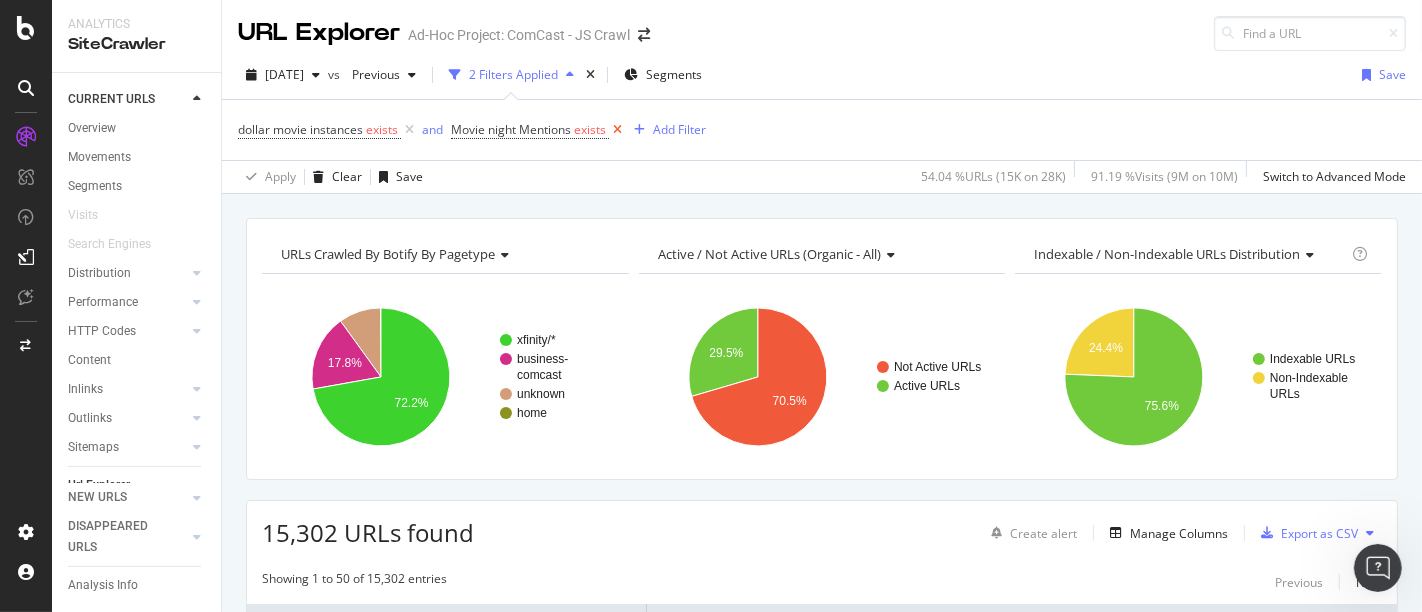 click at bounding box center (617, 130) 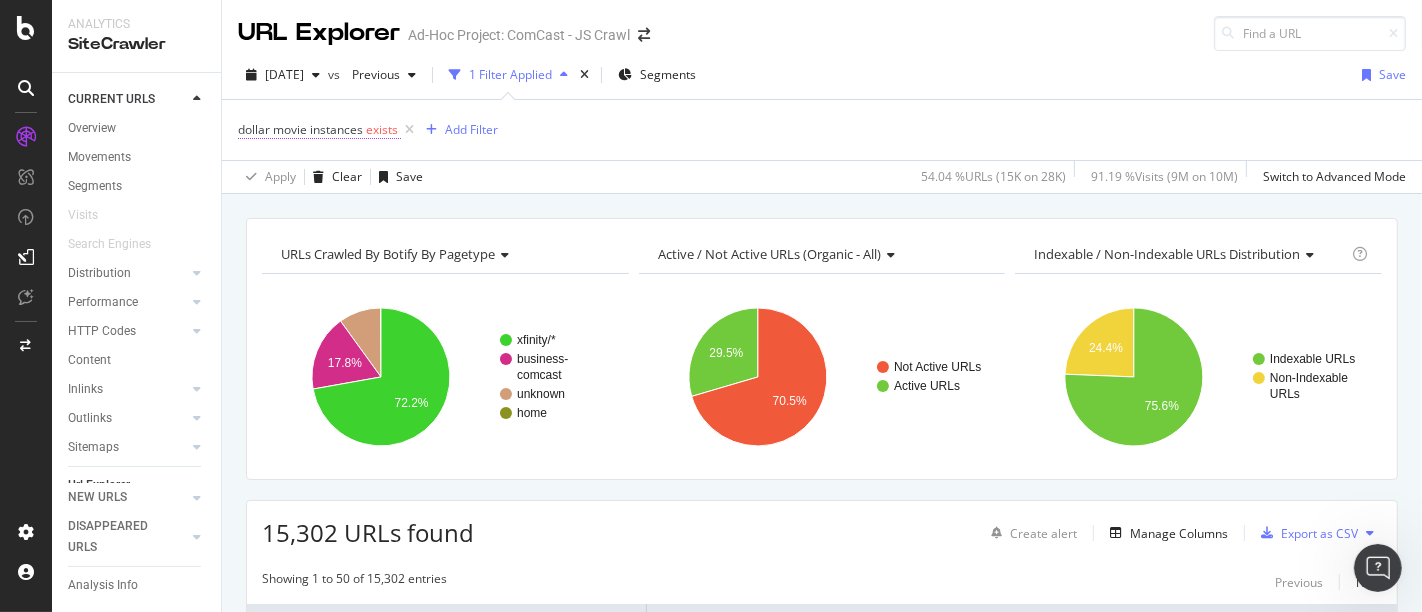 click on "dollar movie instances" at bounding box center (300, 129) 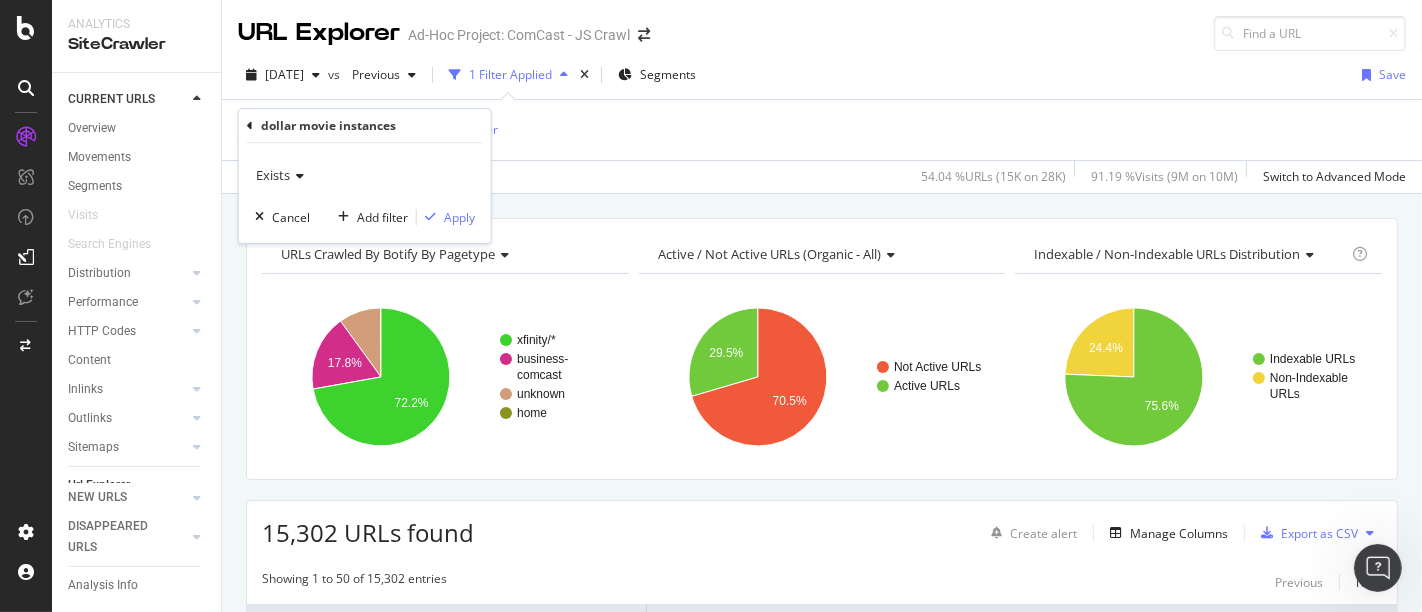 click at bounding box center (297, 176) 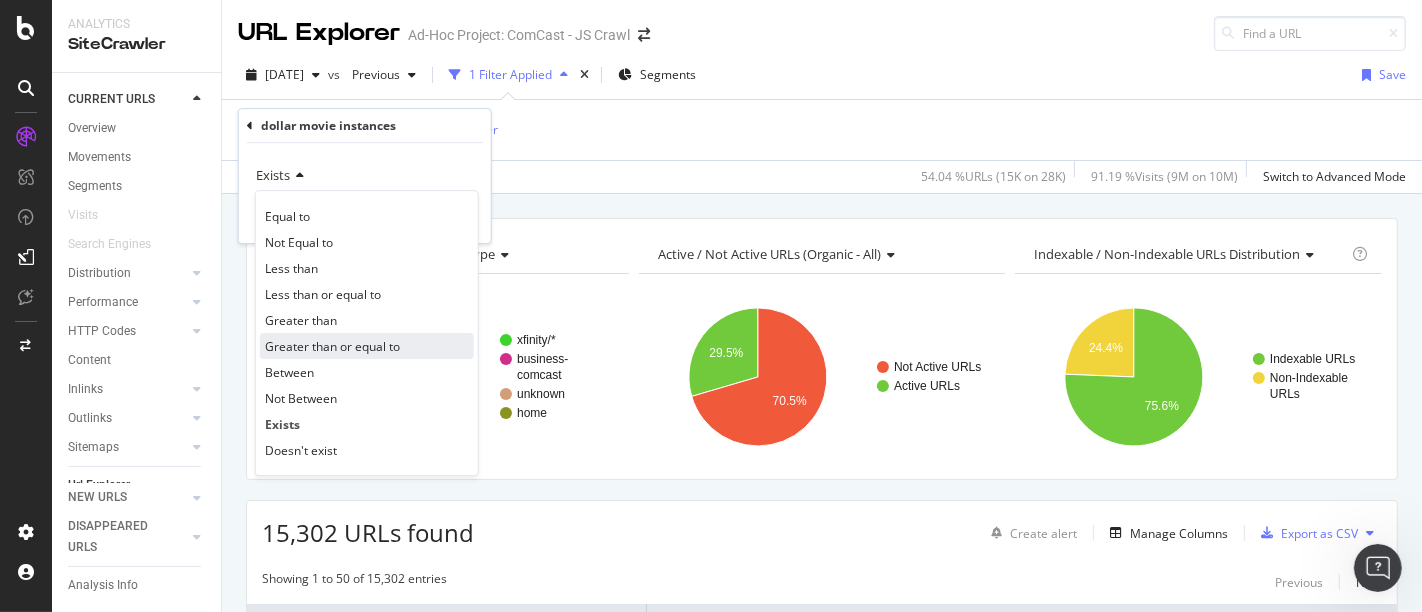 click on "Greater than or equal to" at bounding box center (332, 346) 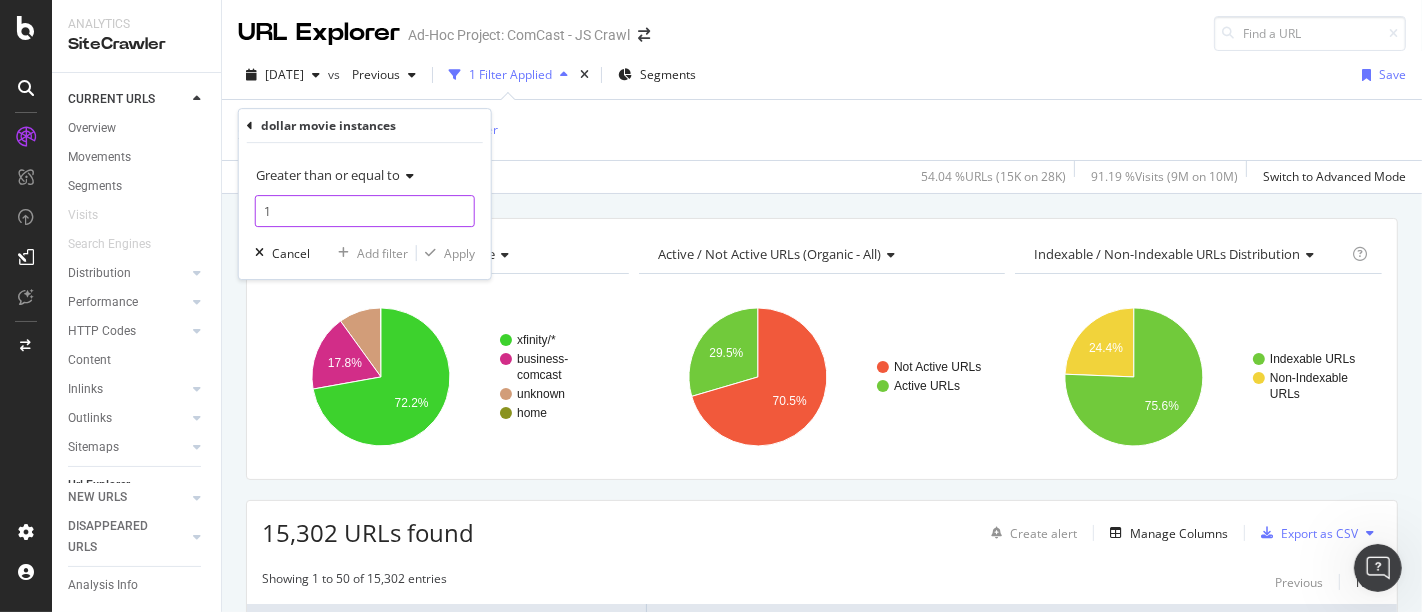 type on "1" 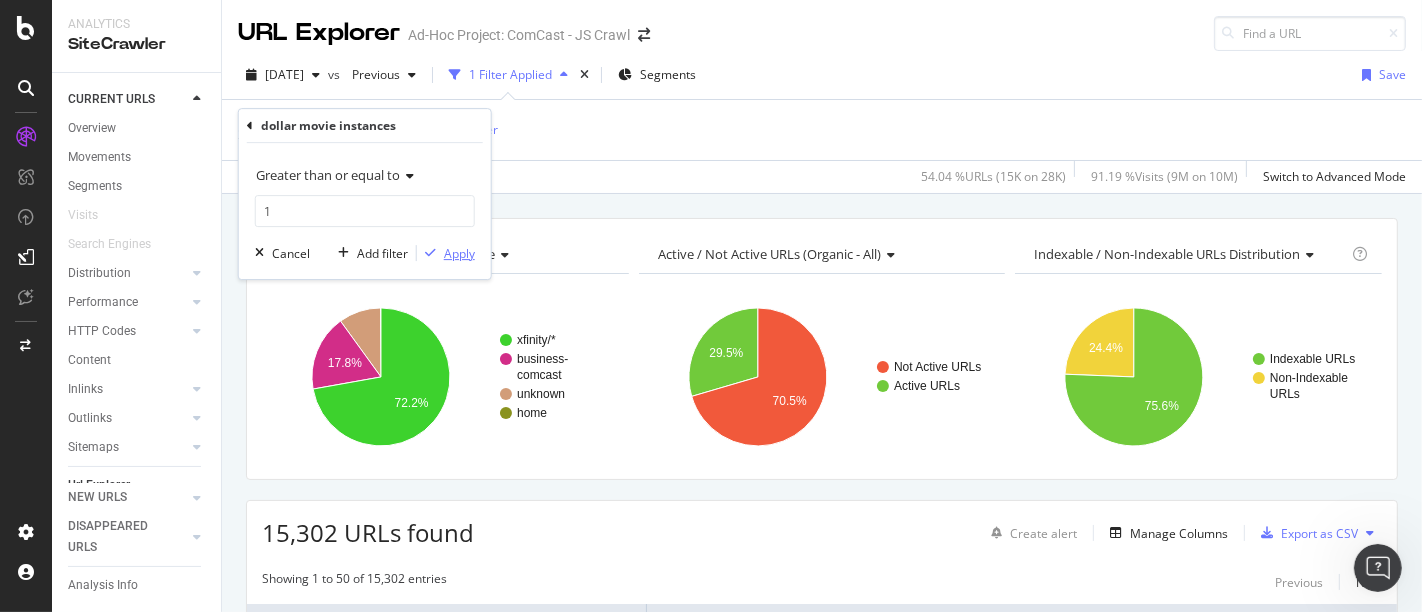 click on "Apply" at bounding box center [459, 253] 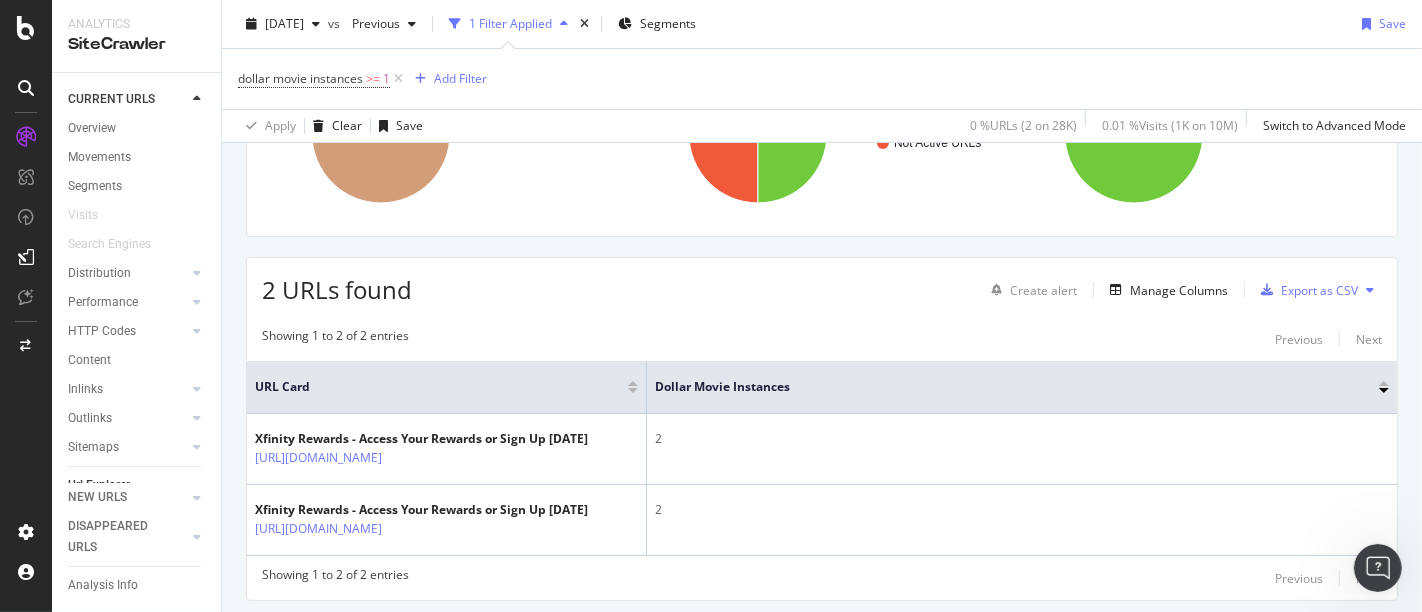 scroll, scrollTop: 282, scrollLeft: 0, axis: vertical 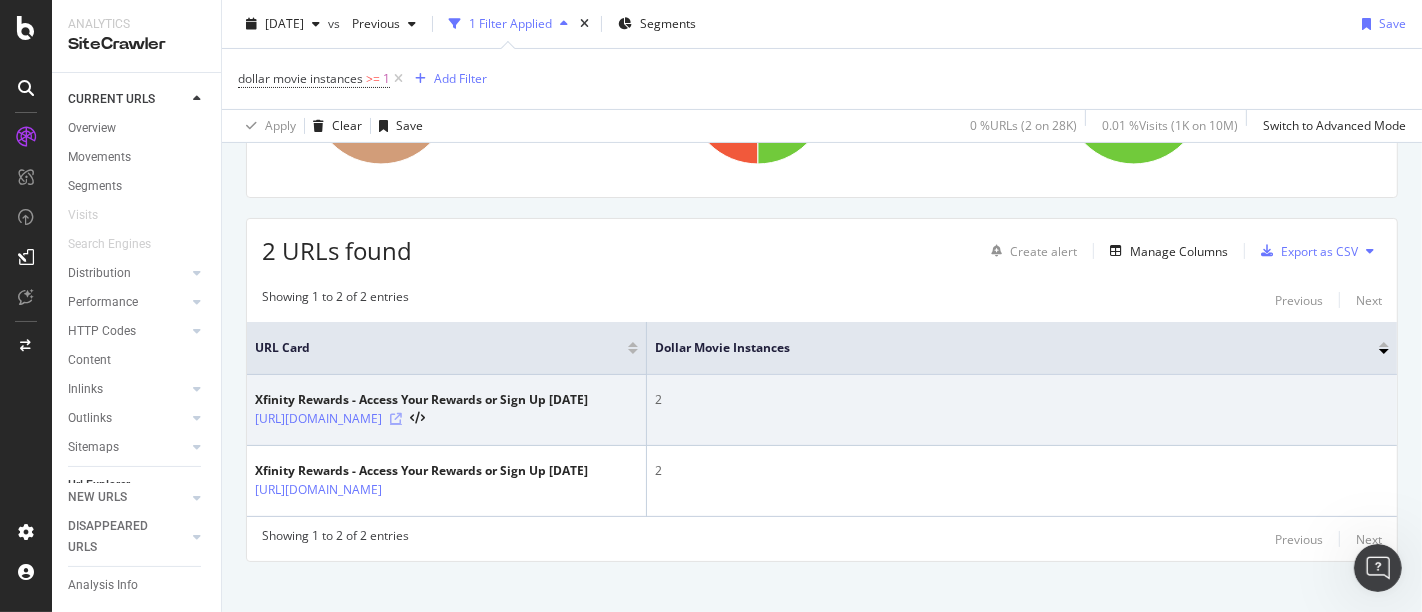 click at bounding box center (396, 419) 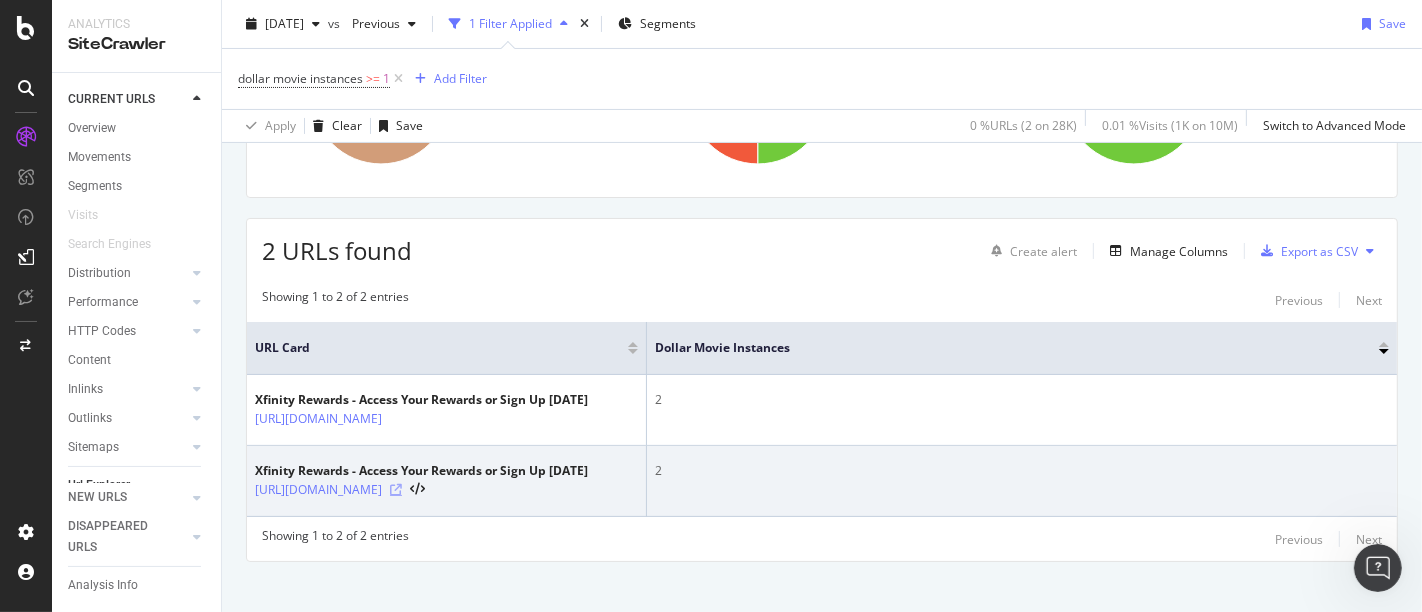 click at bounding box center [396, 490] 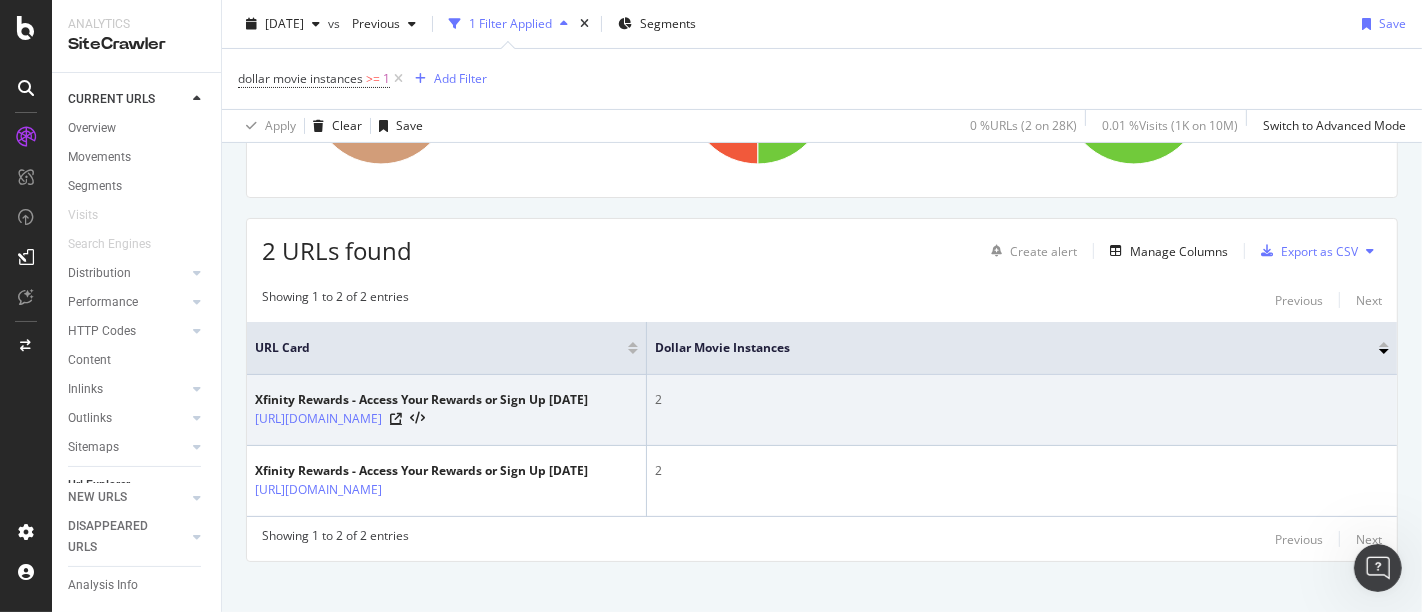 drag, startPoint x: 478, startPoint y: 413, endPoint x: 477, endPoint y: 431, distance: 18.027756 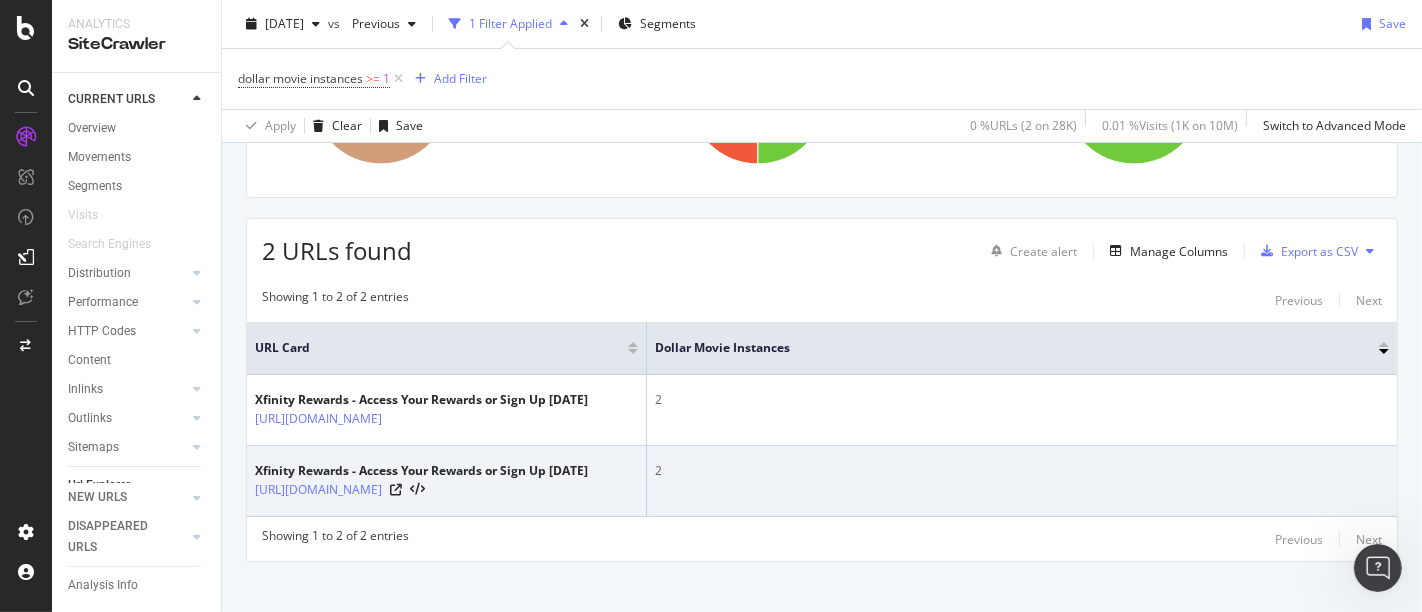 drag, startPoint x: 476, startPoint y: 415, endPoint x: 484, endPoint y: 461, distance: 46.69047 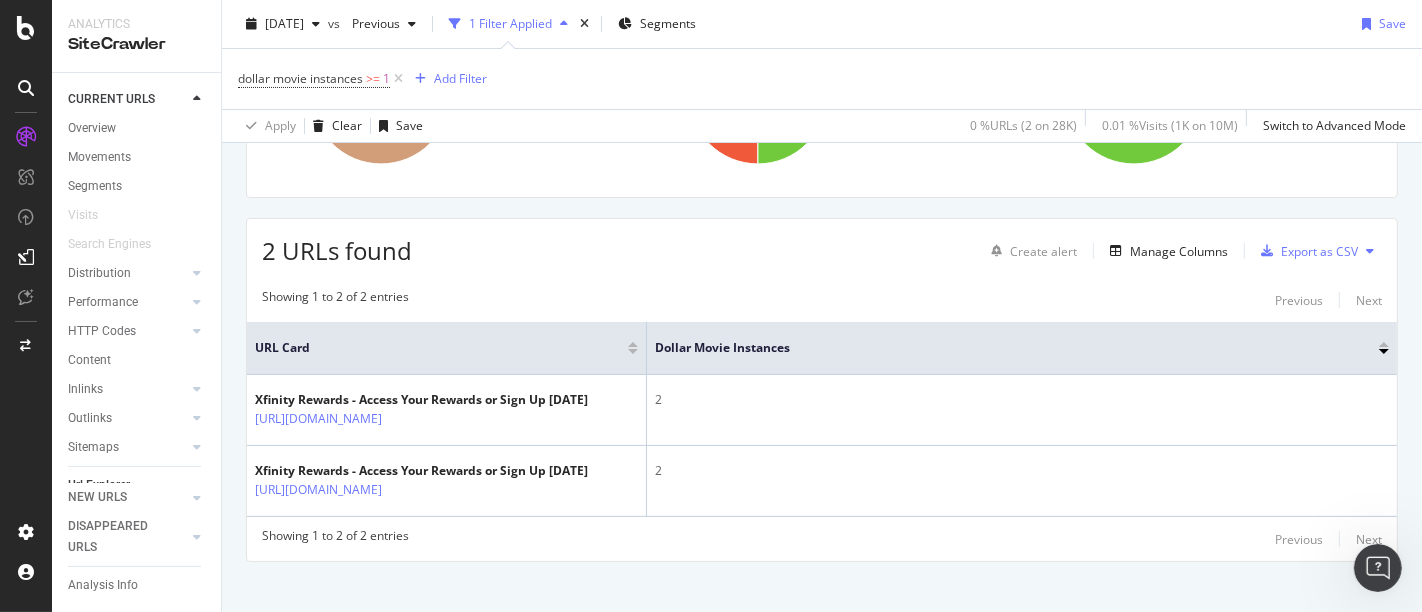 drag, startPoint x: 484, startPoint y: 461, endPoint x: 481, endPoint y: 569, distance: 108.04166 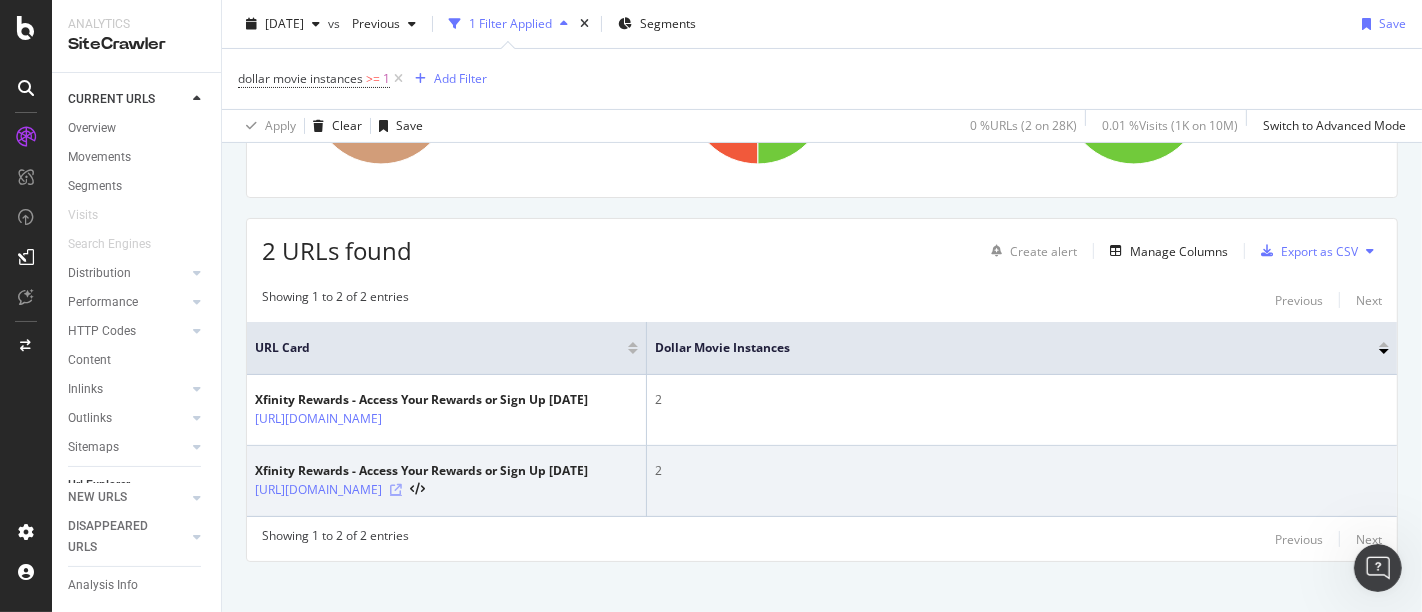 click at bounding box center [396, 490] 